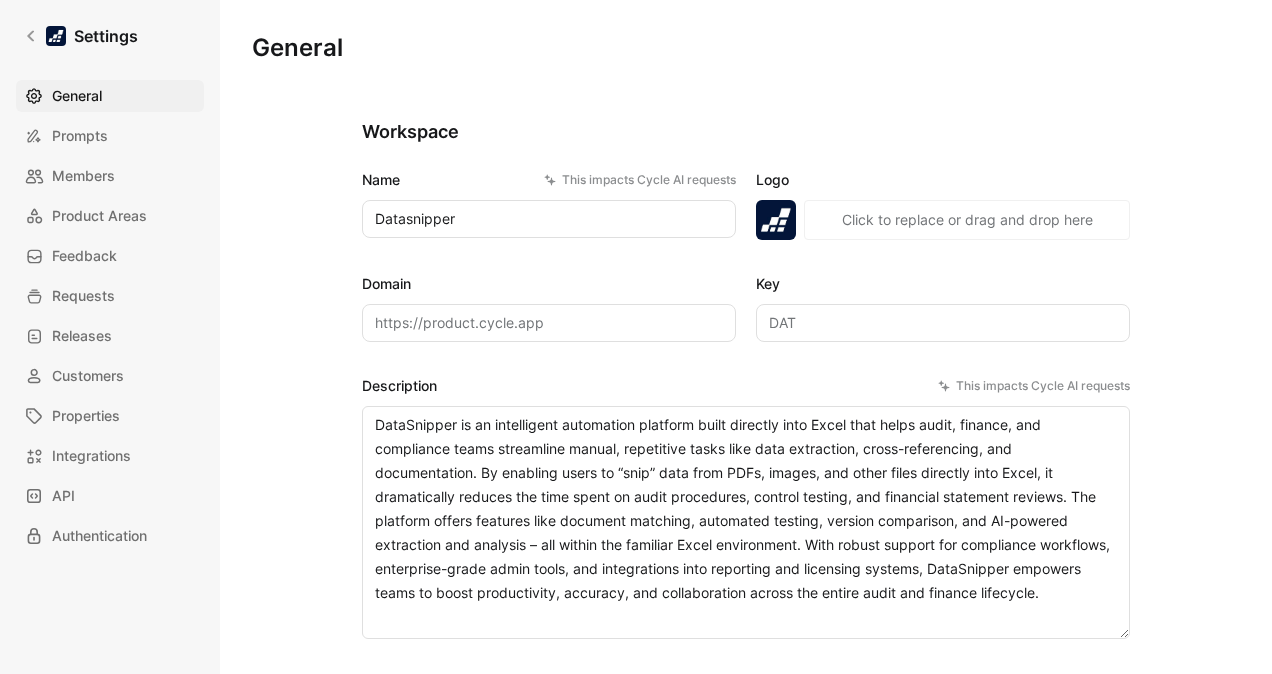 scroll, scrollTop: 0, scrollLeft: 0, axis: both 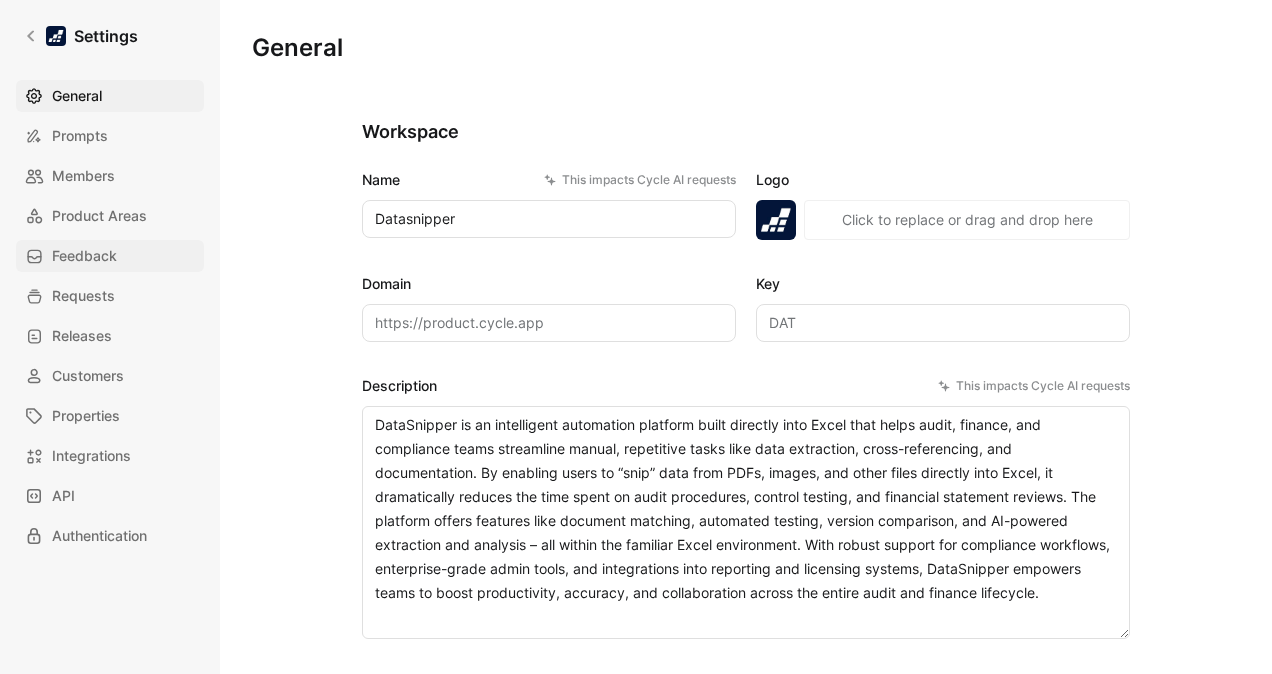 click on "Feedback" at bounding box center (84, 256) 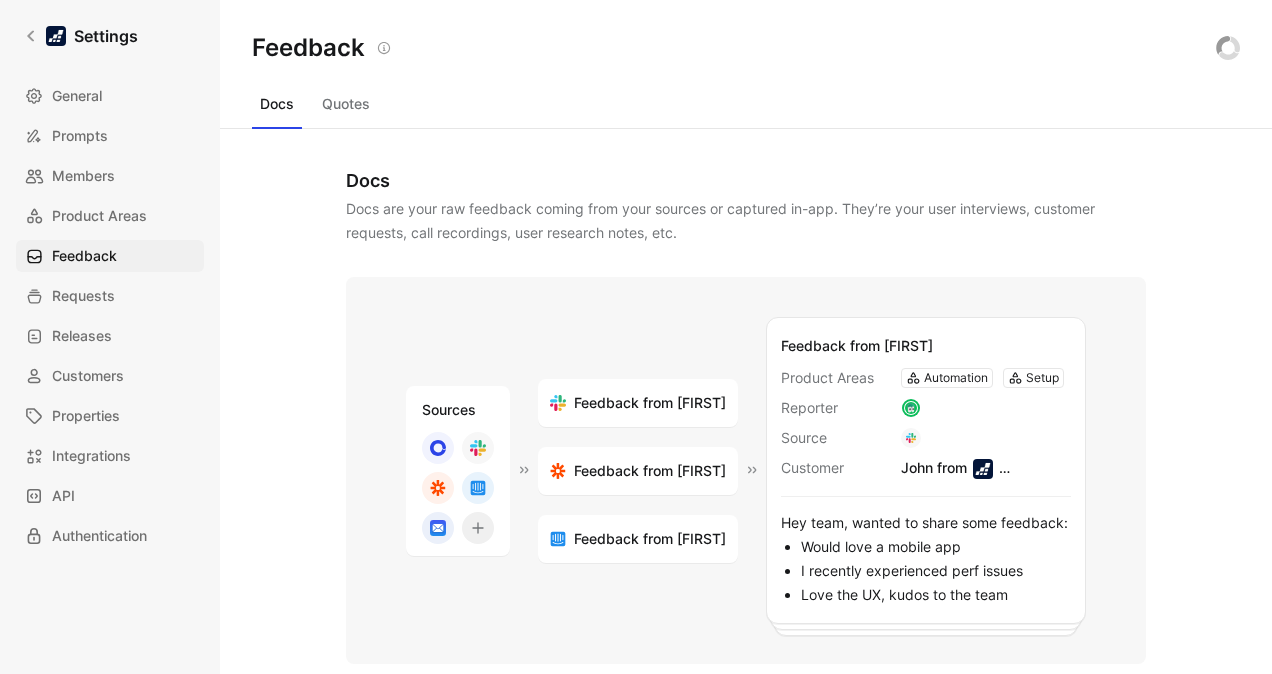 click on "Quotes" at bounding box center [346, 104] 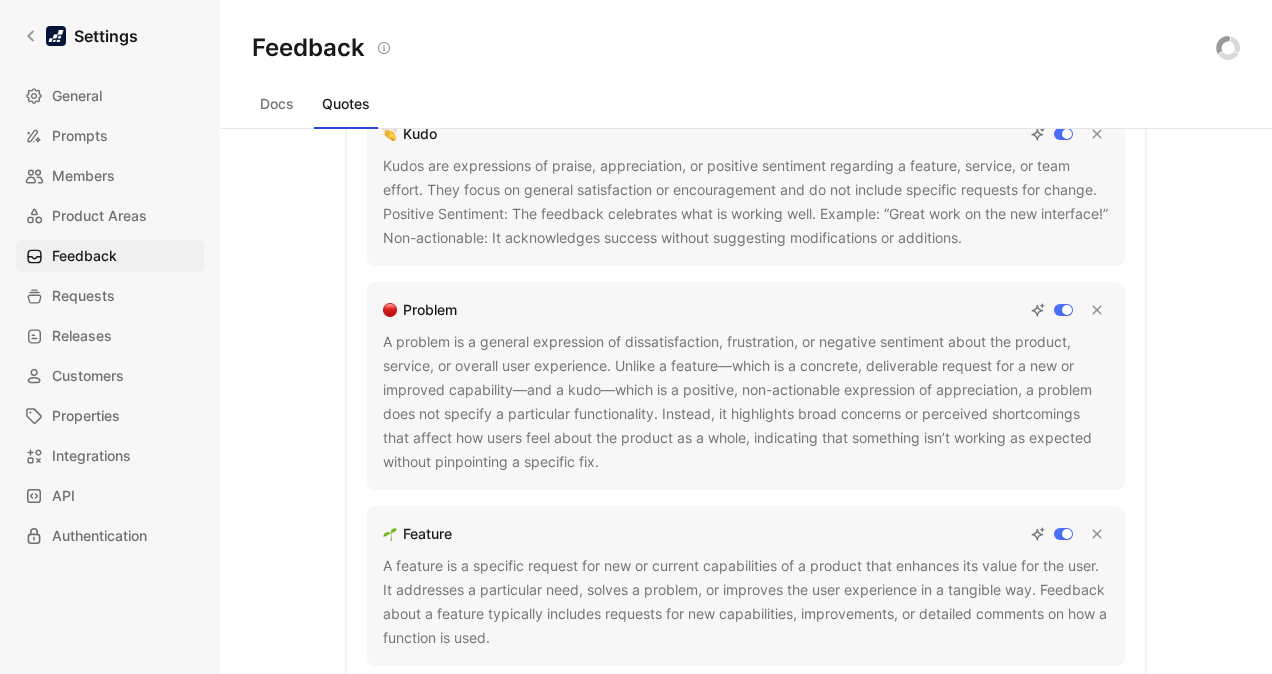 scroll, scrollTop: 0, scrollLeft: 0, axis: both 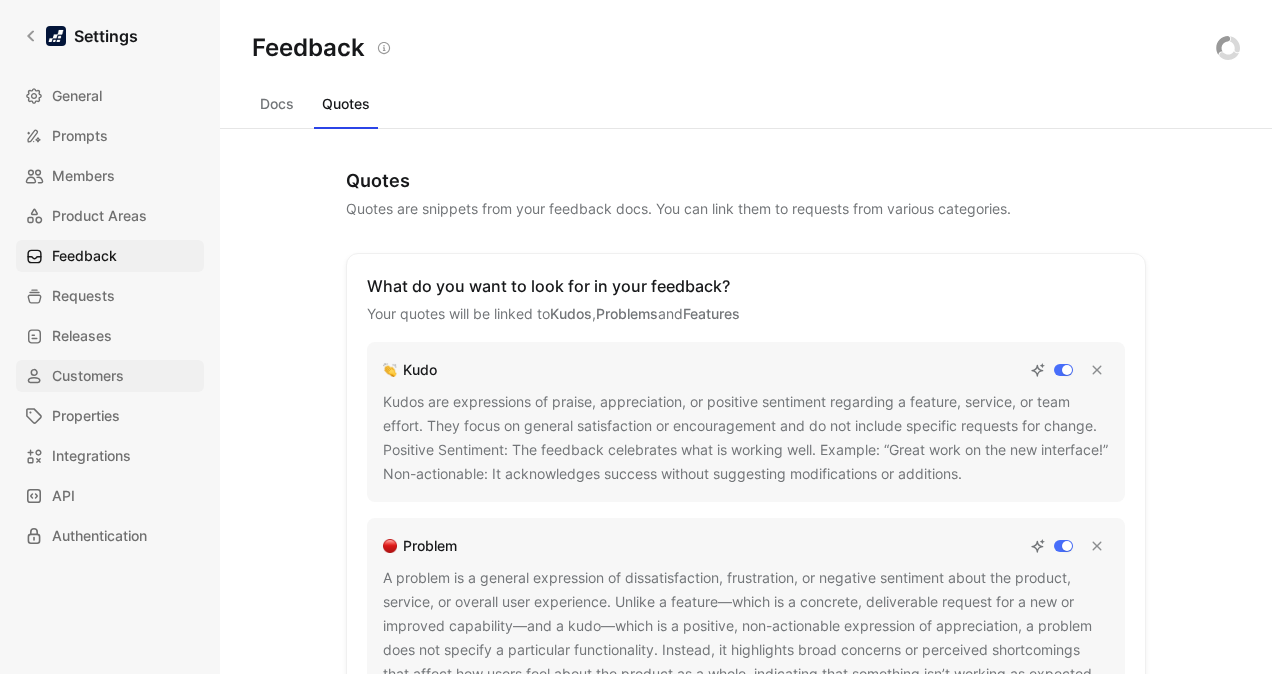 click on "Customers" at bounding box center (88, 376) 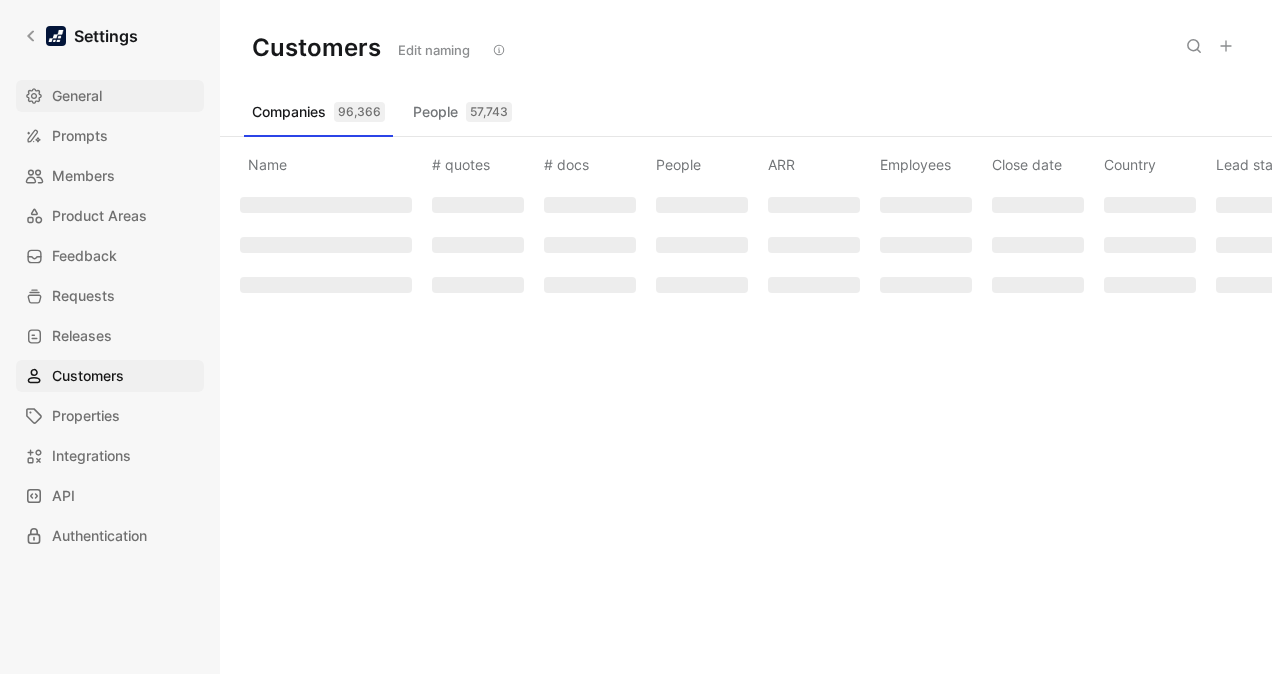 click on "General" at bounding box center (77, 96) 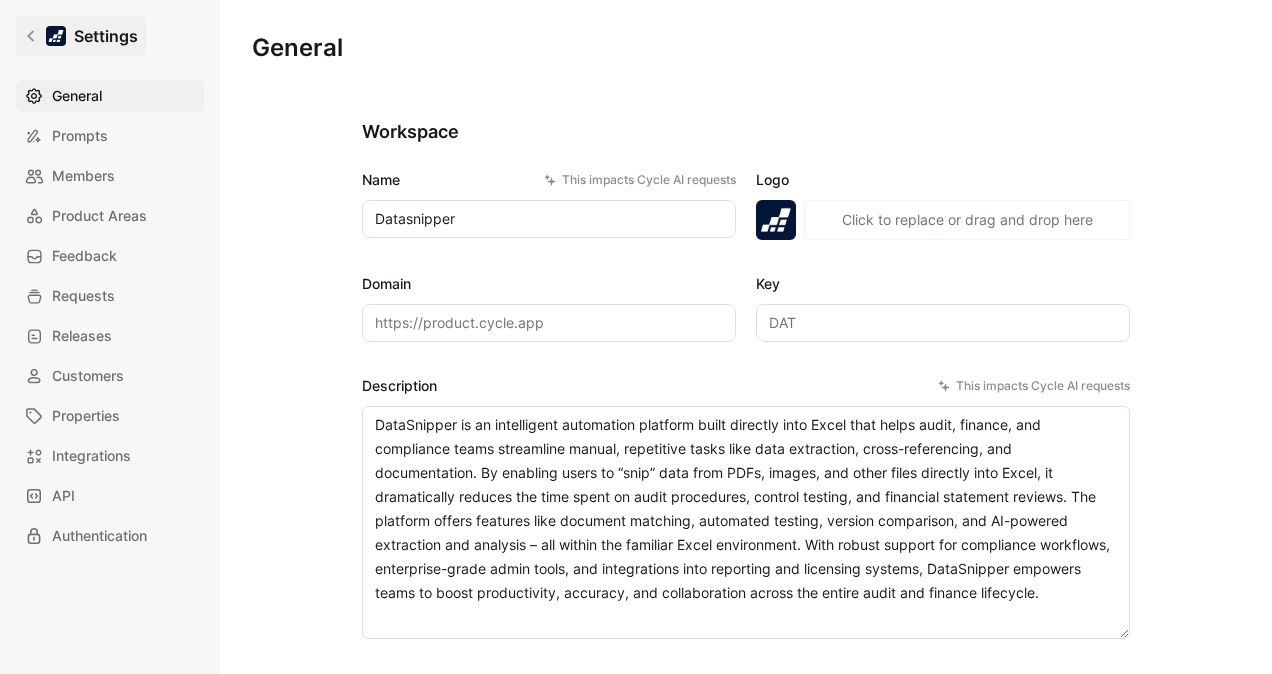 click on "Settings" at bounding box center [81, 36] 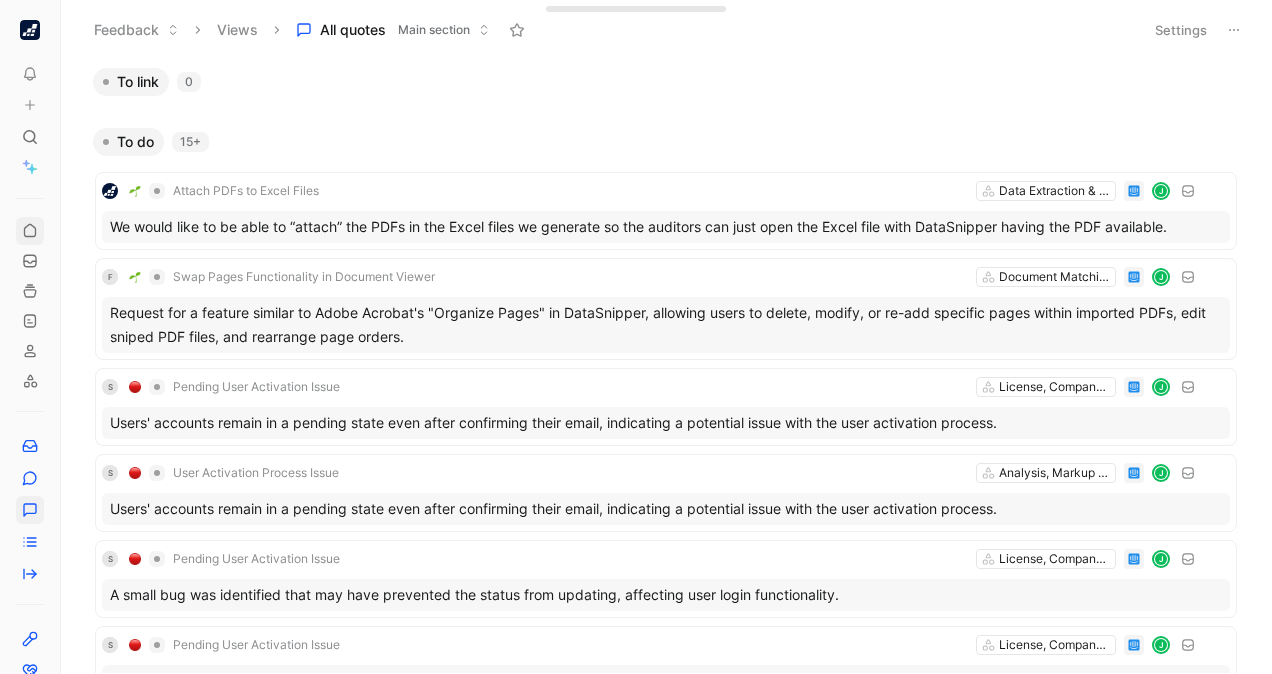 click 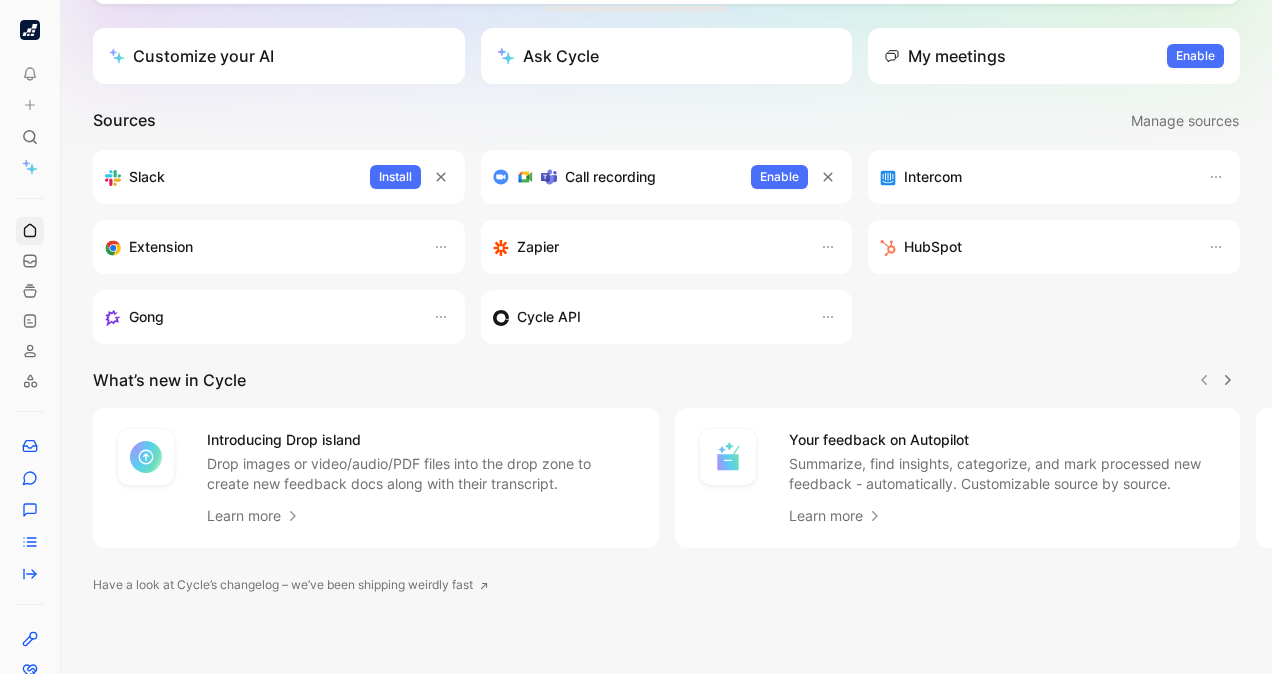scroll, scrollTop: 447, scrollLeft: 0, axis: vertical 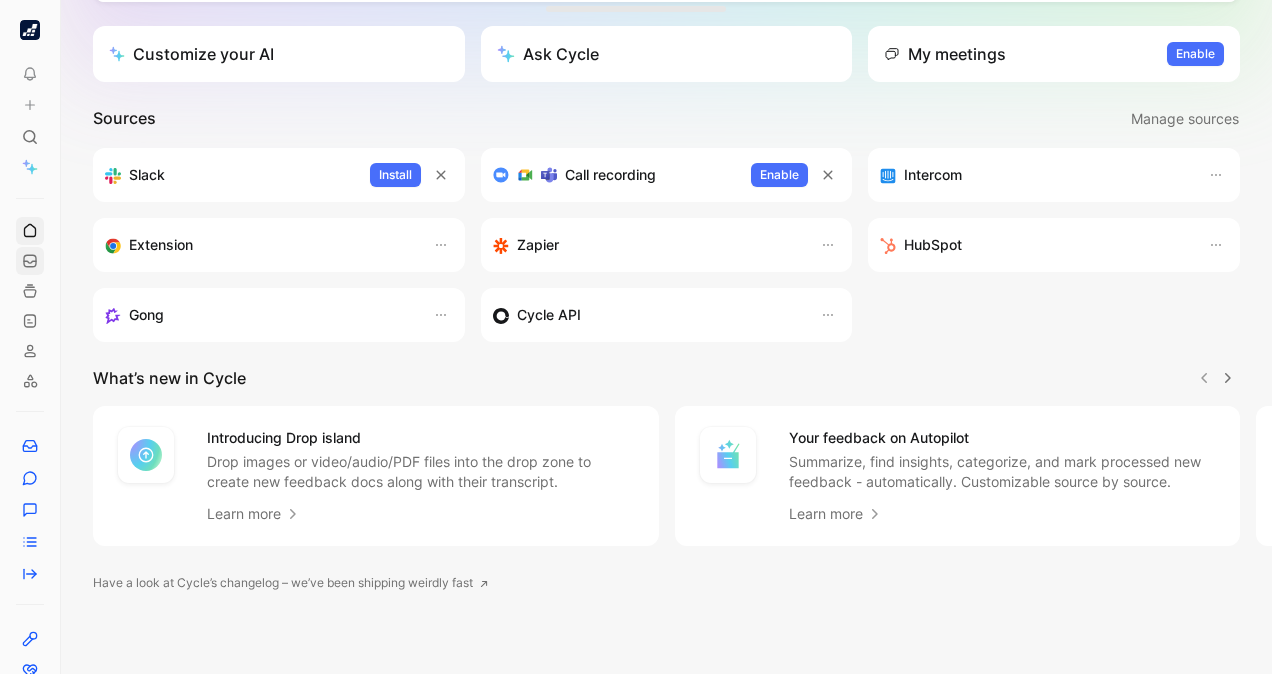 click 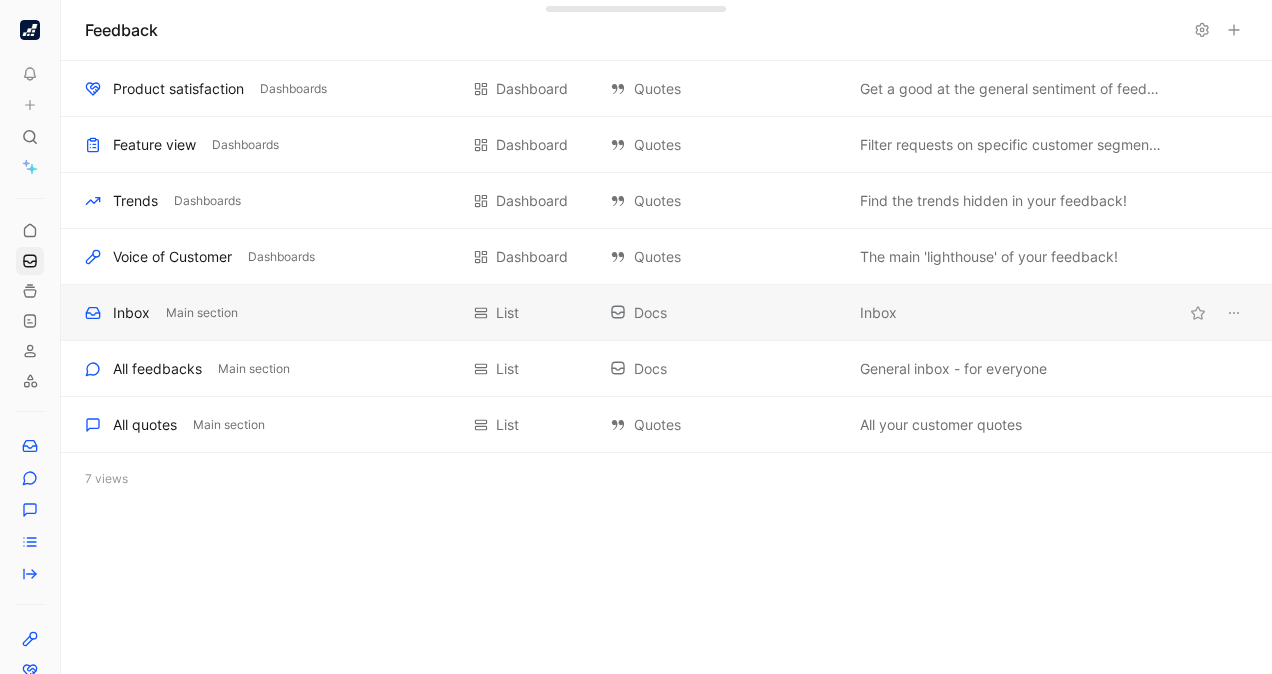 click on "Inbox Main section" at bounding box center (271, 313) 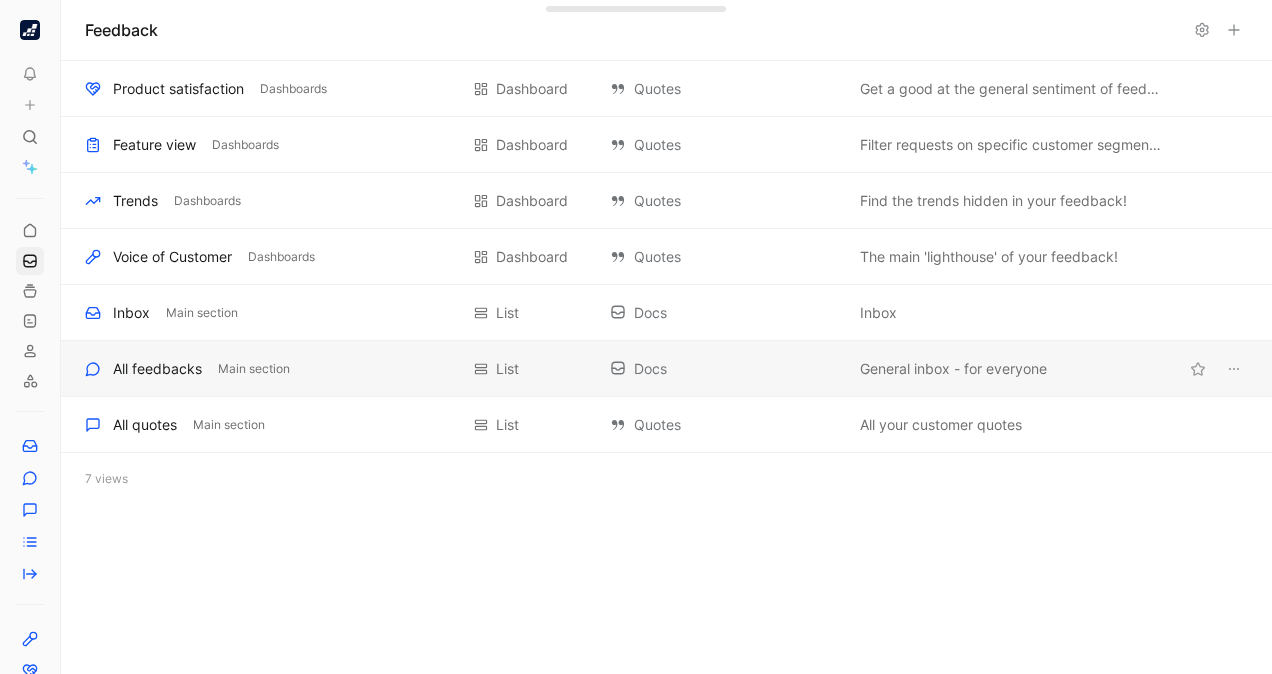 click on "All feedbacks" at bounding box center (157, 369) 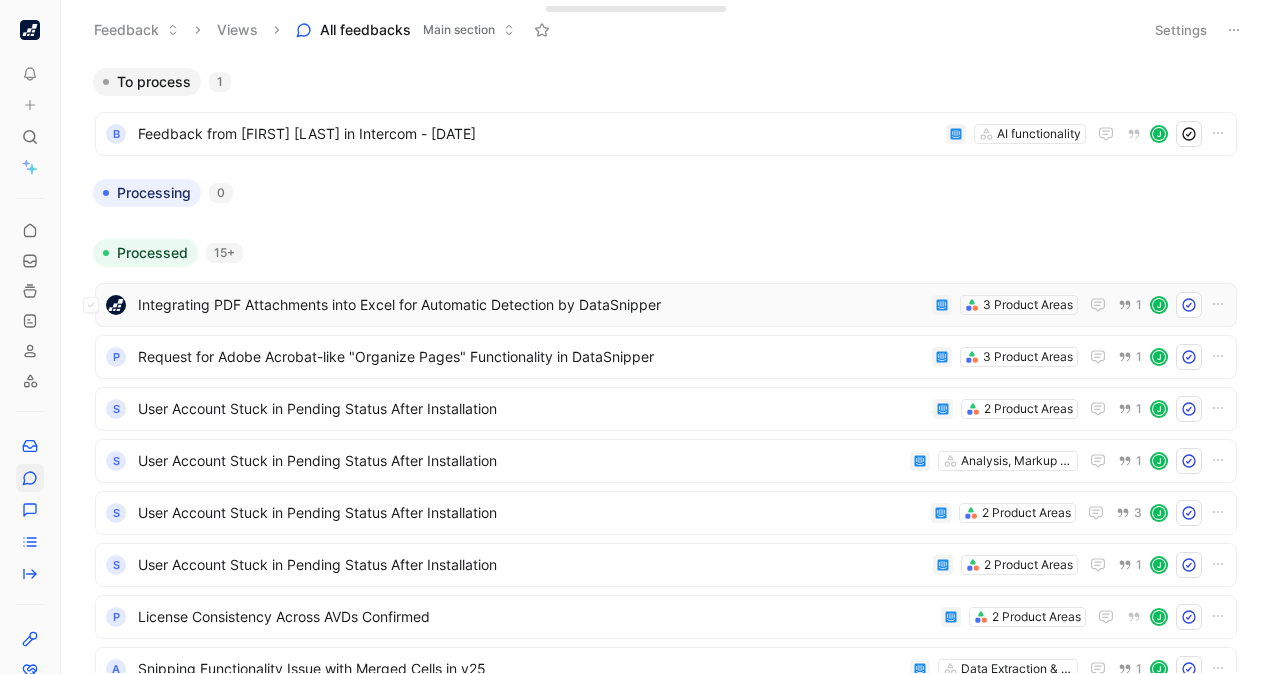 click on "Integrating PDF Attachments into Excel for Automatic Detection by DataSnipper" at bounding box center [531, 305] 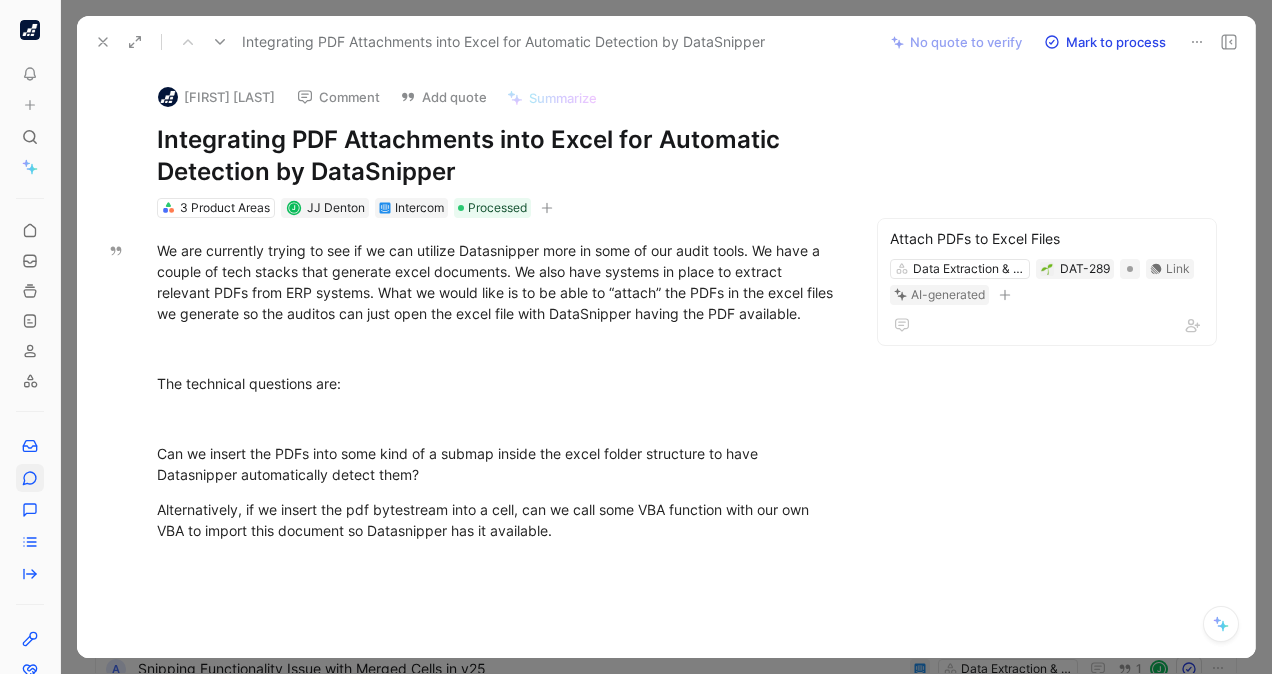 click 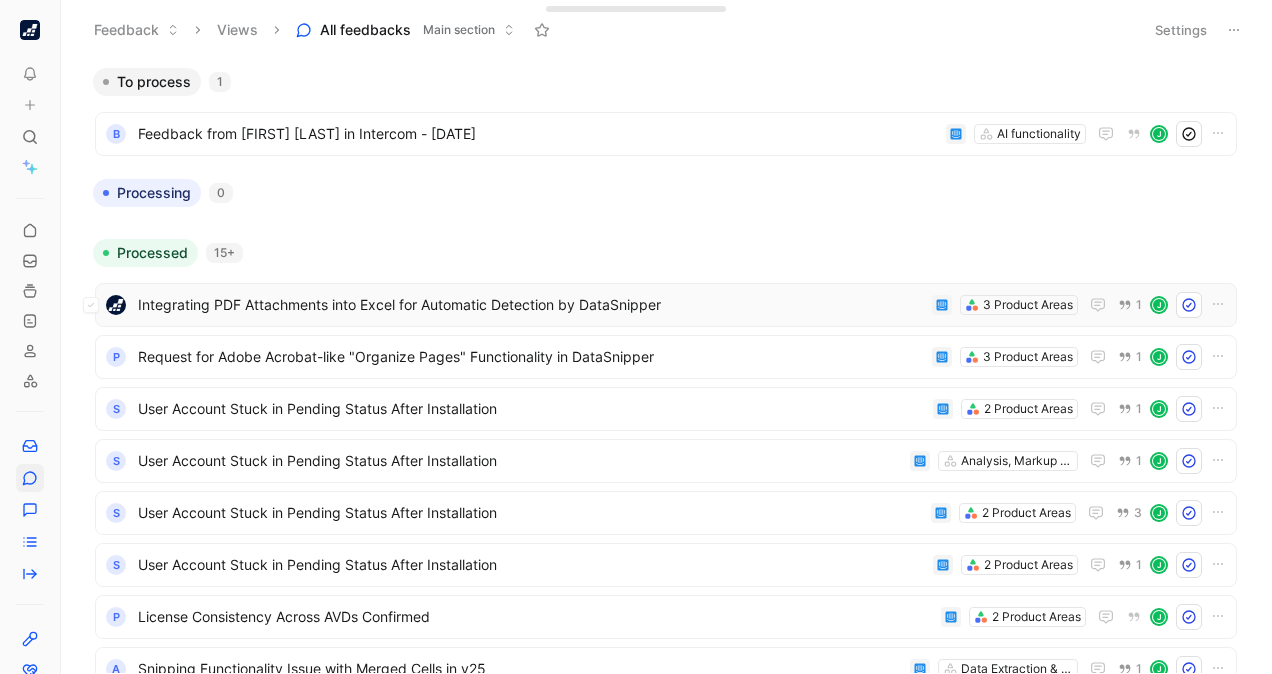 click on "Integrating PDF Attachments into Excel for Automatic Detection by DataSnipper" at bounding box center (531, 305) 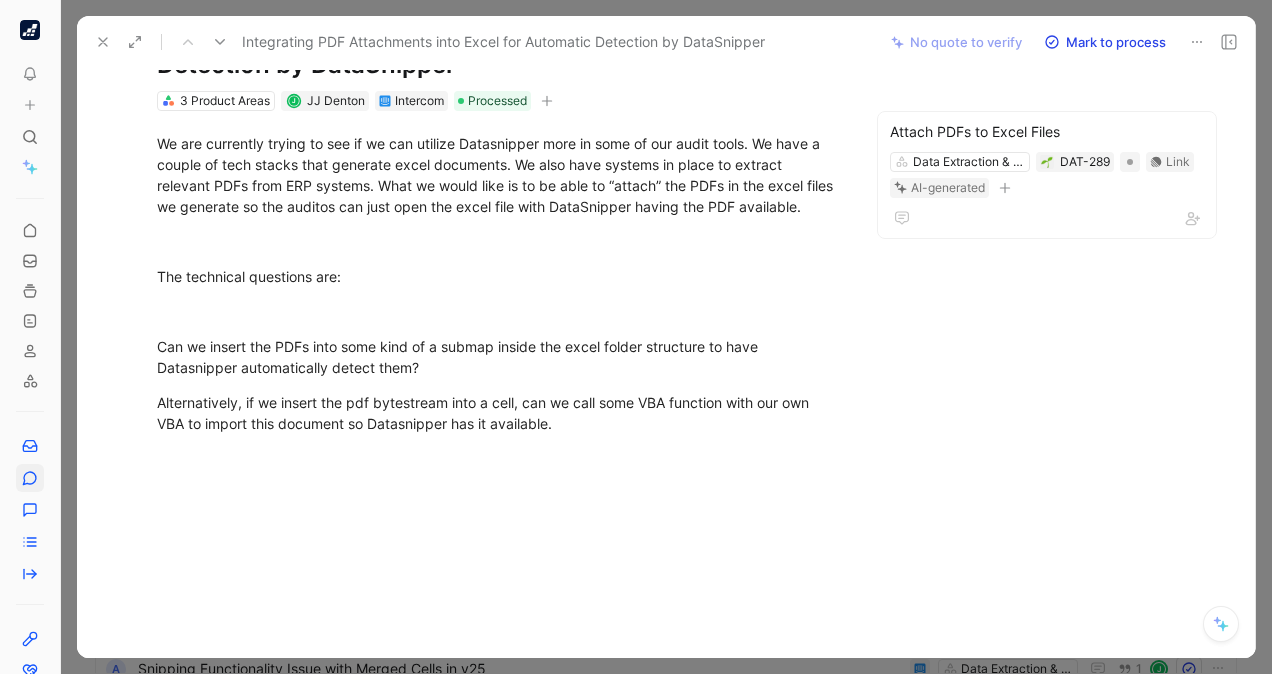 scroll, scrollTop: 0, scrollLeft: 0, axis: both 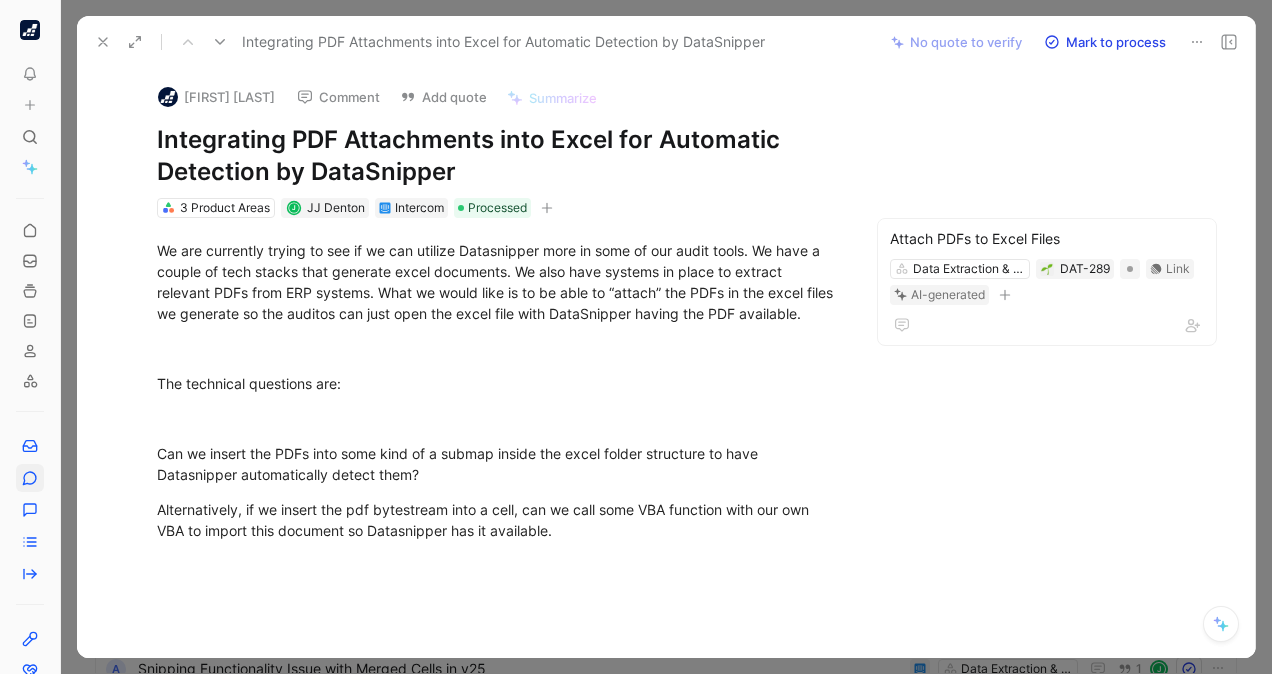 click 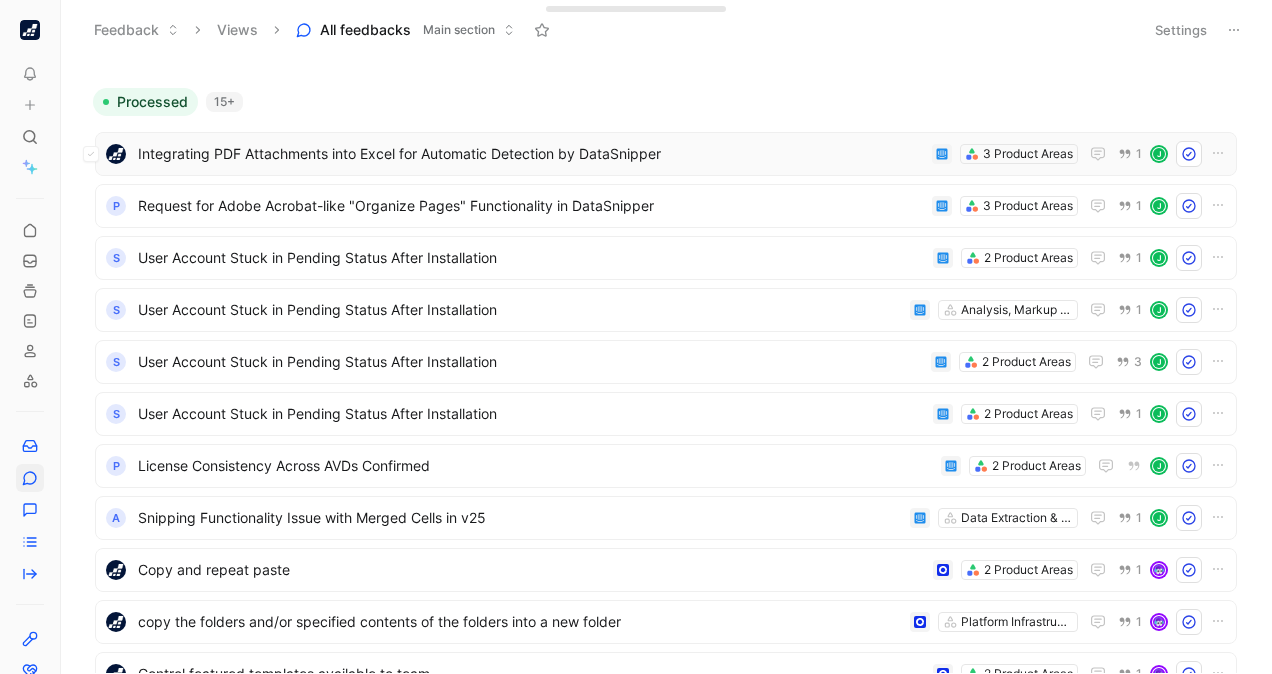 scroll, scrollTop: 153, scrollLeft: 0, axis: vertical 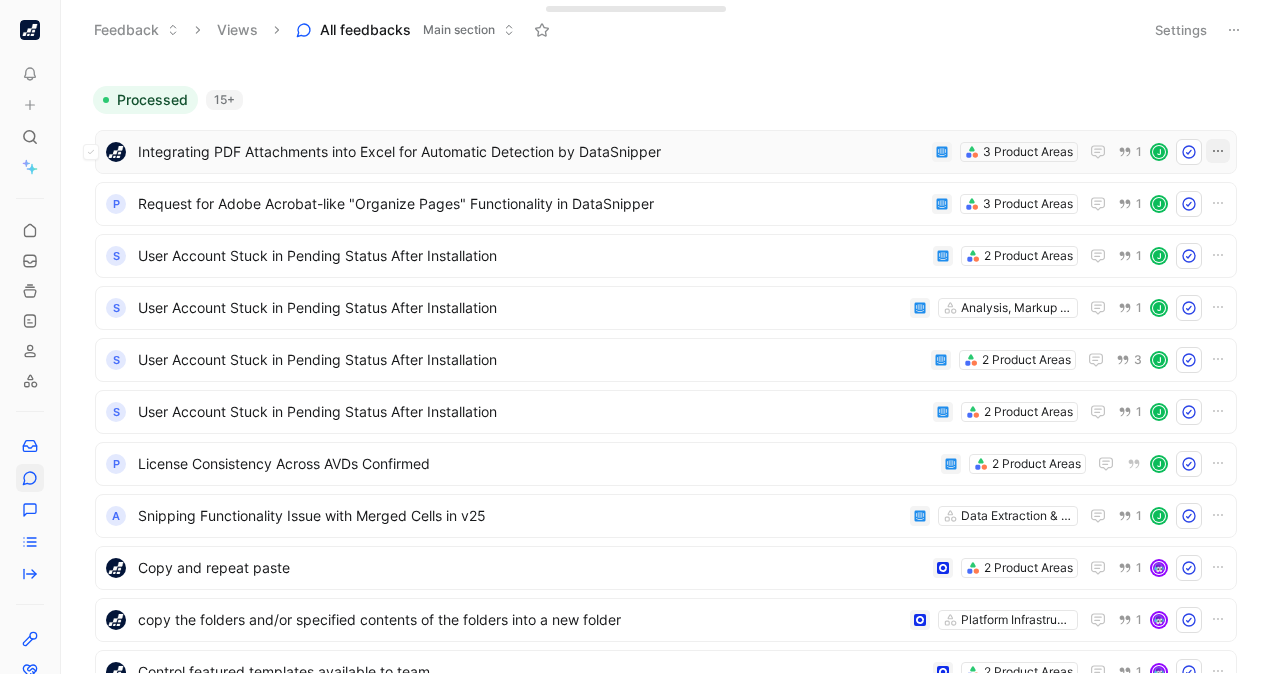 click 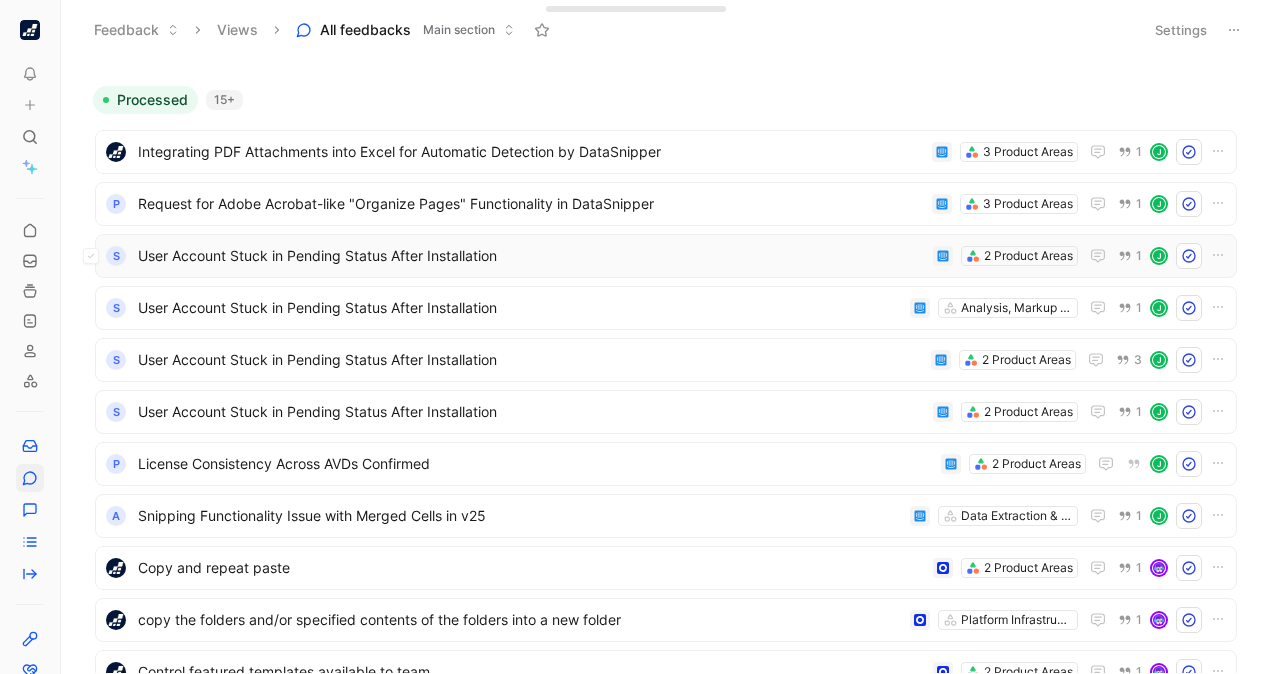 scroll, scrollTop: 154, scrollLeft: 0, axis: vertical 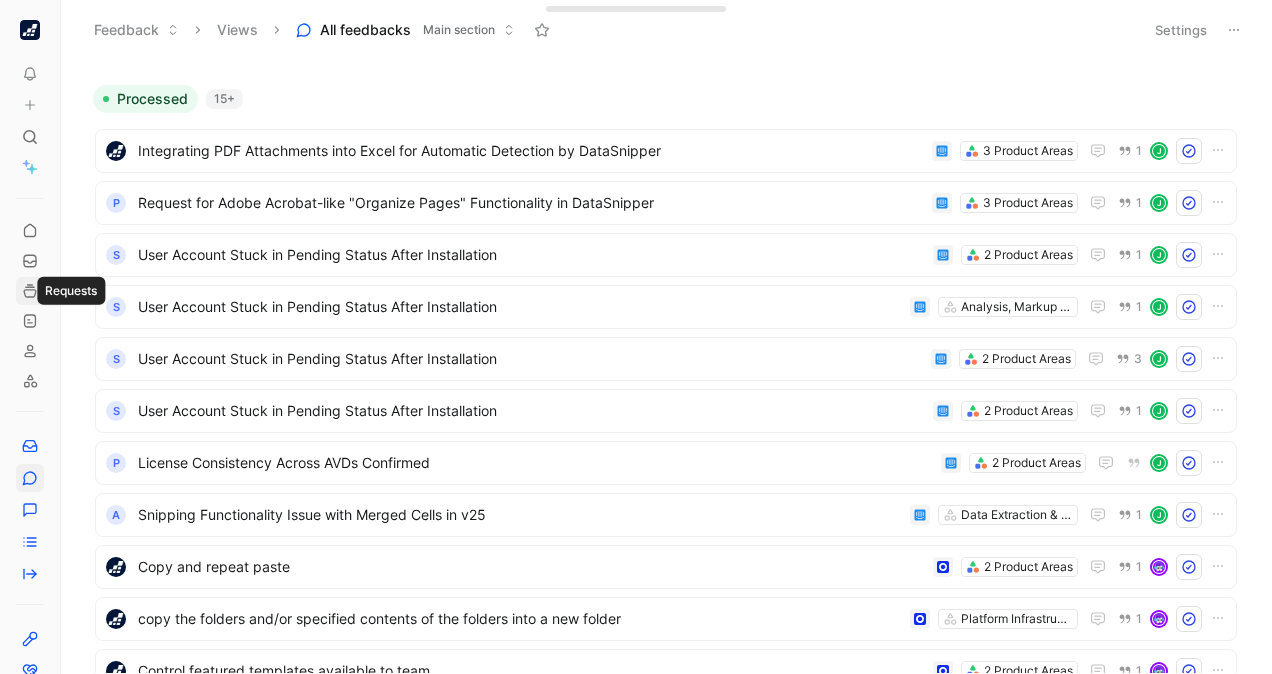 click 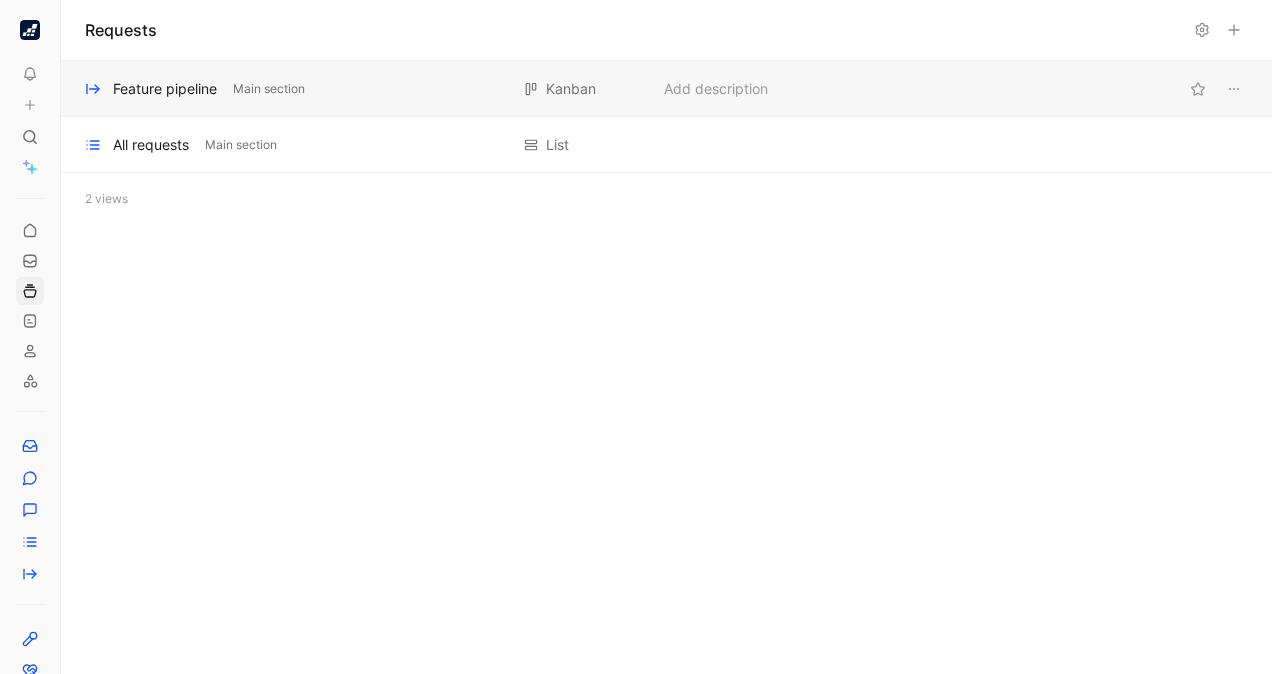 click on "Feature pipeline" at bounding box center [165, 89] 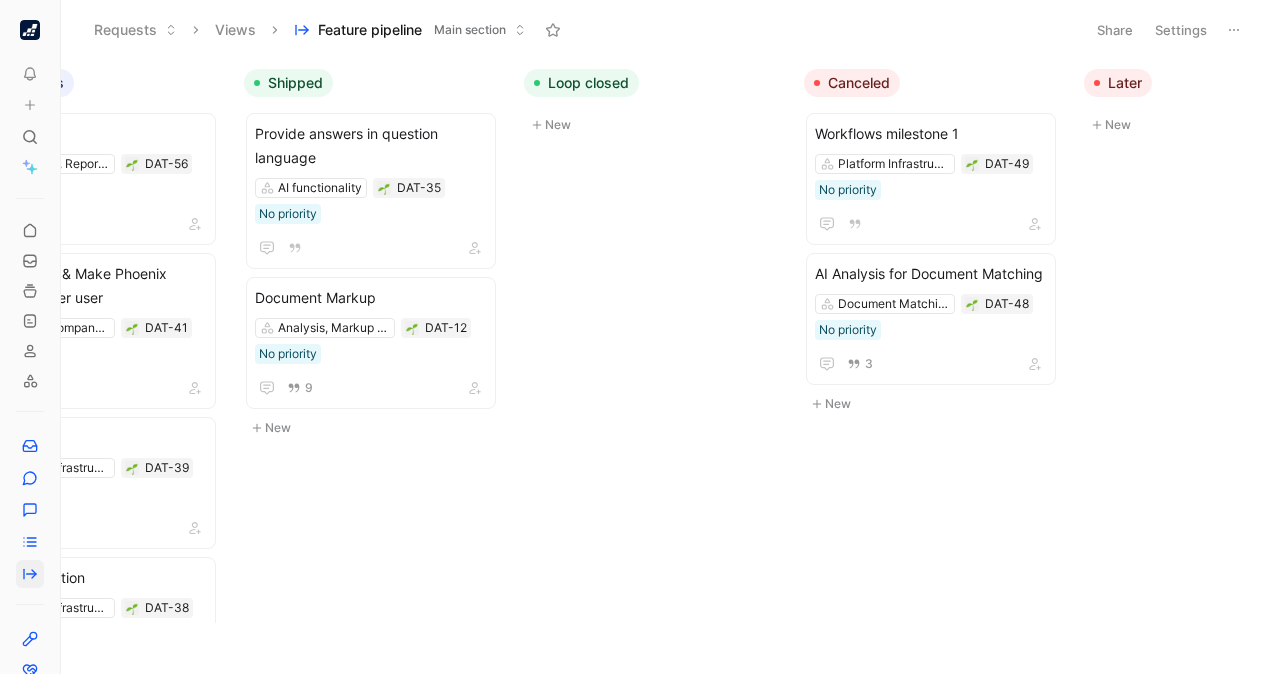 scroll, scrollTop: 0, scrollLeft: 962, axis: horizontal 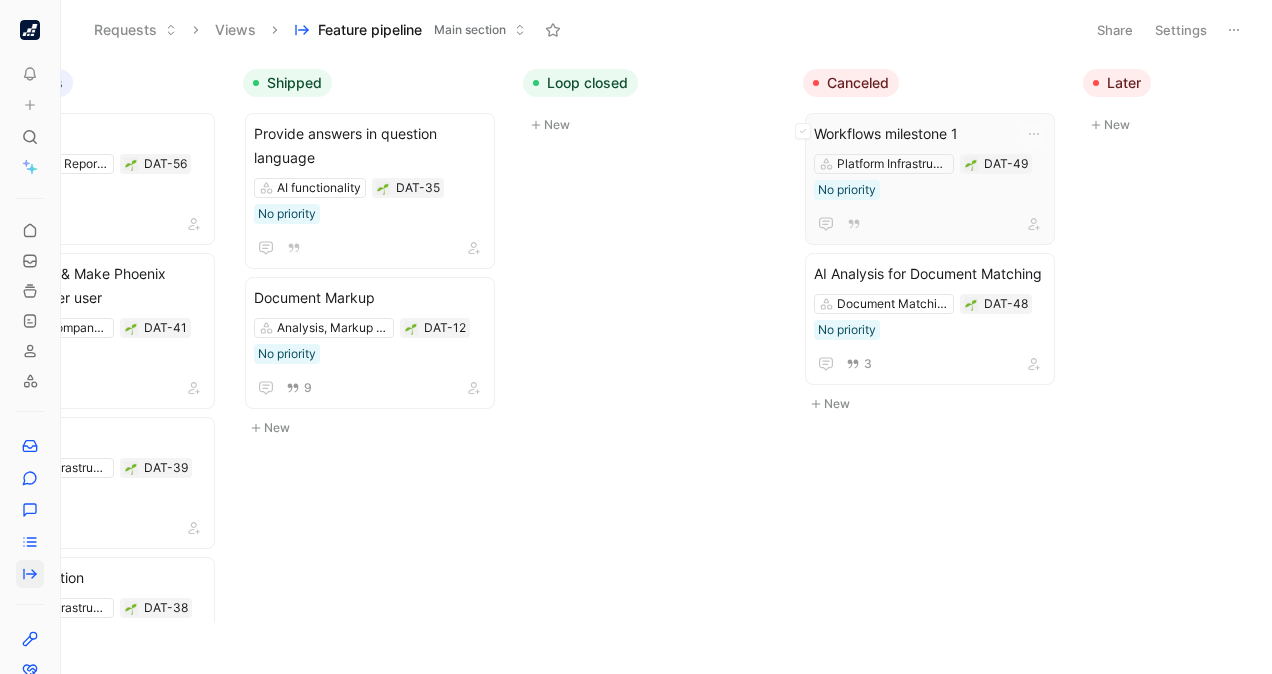 click on "Workflows milestone 1 Platform Infrastructure DAT-49 No priority" at bounding box center (930, 179) 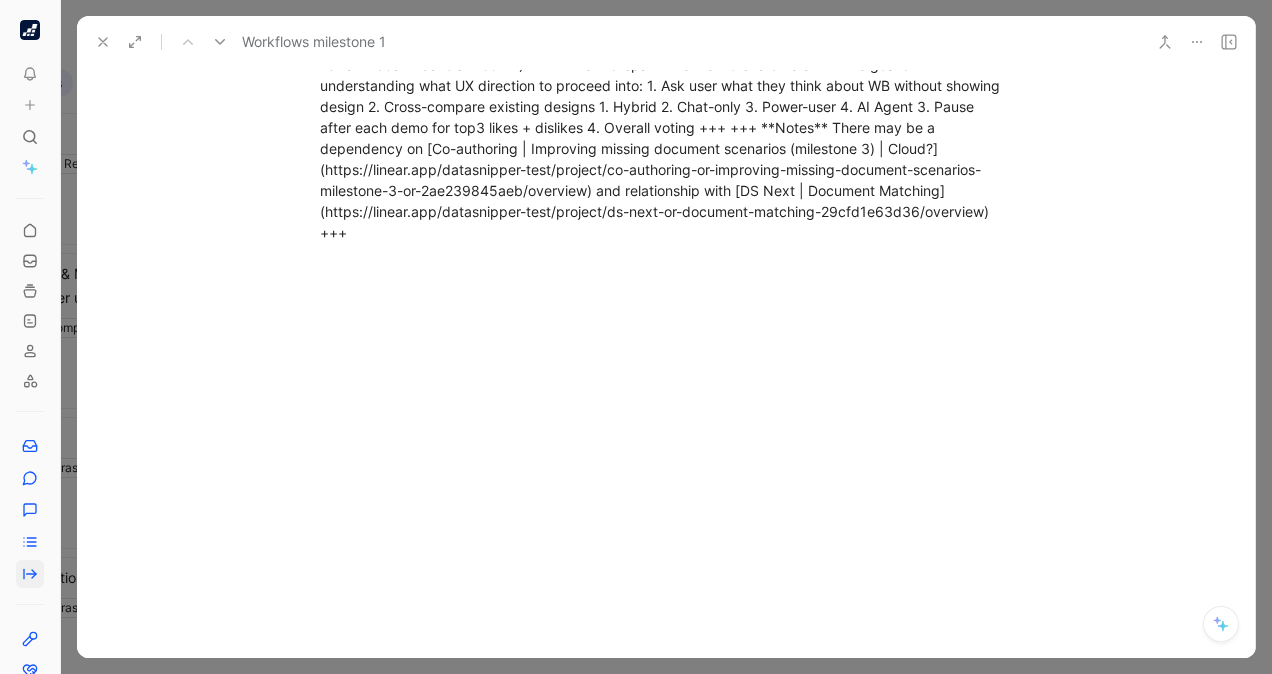 scroll, scrollTop: 0, scrollLeft: 0, axis: both 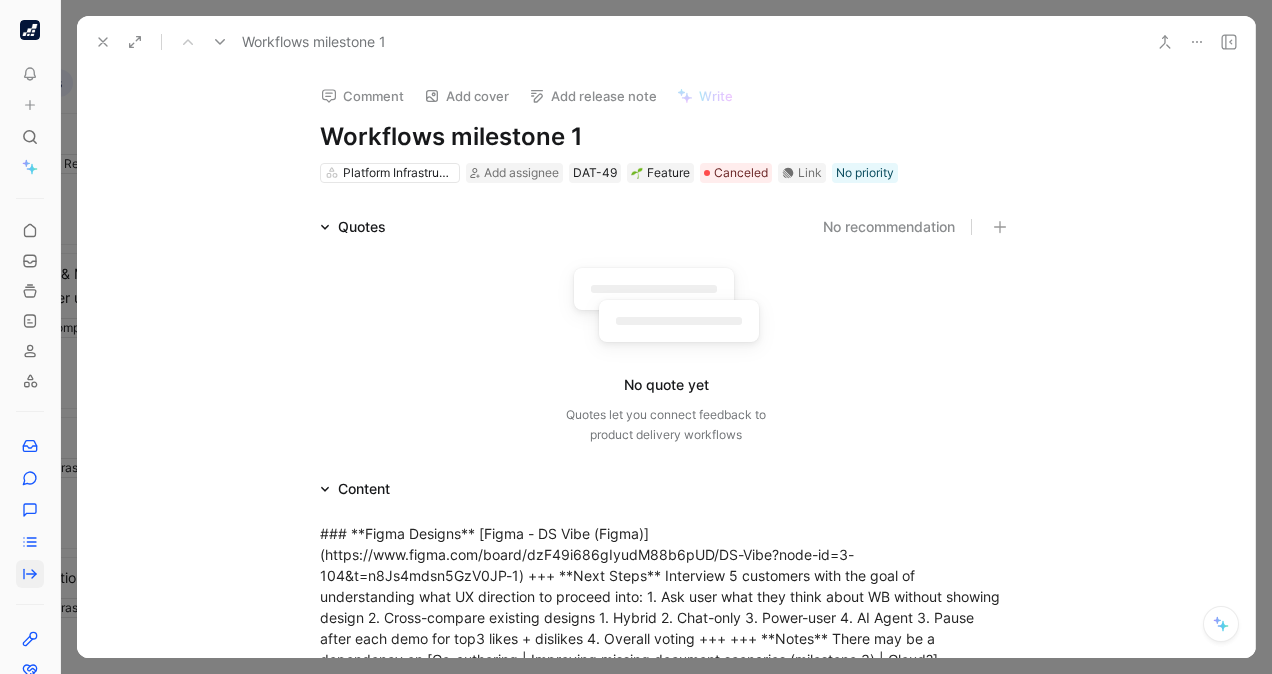 click at bounding box center [1256, 337] 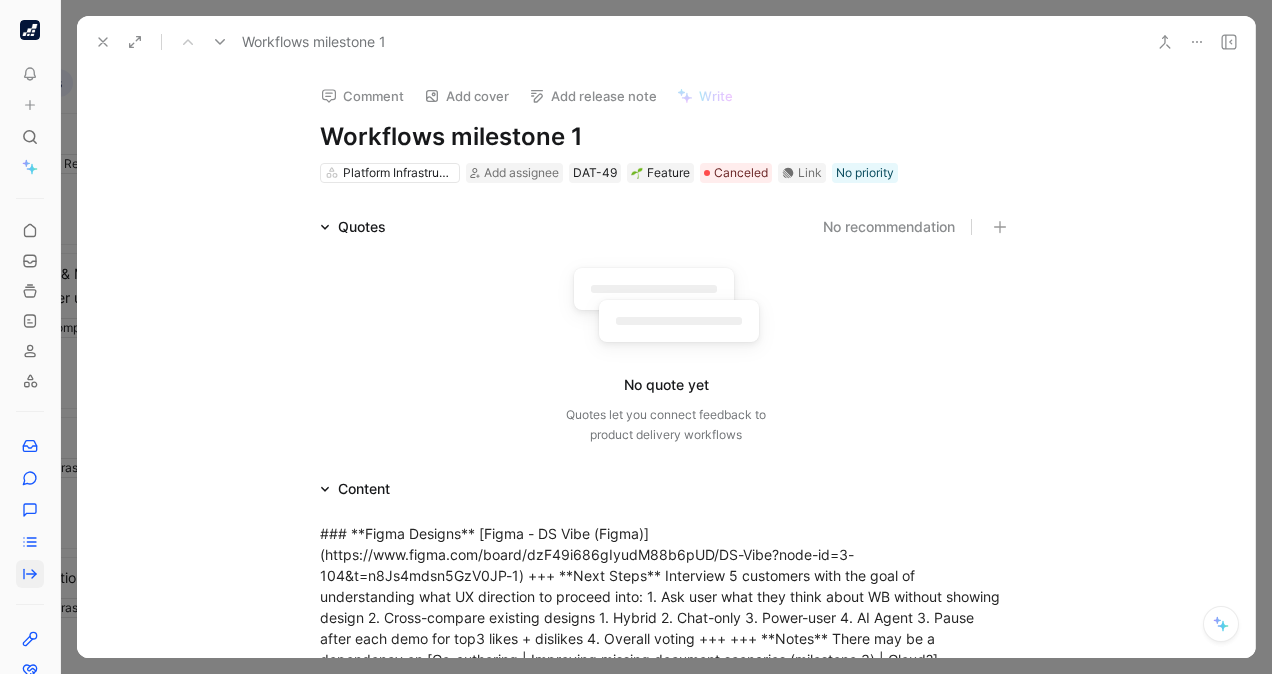 click at bounding box center (666, 337) 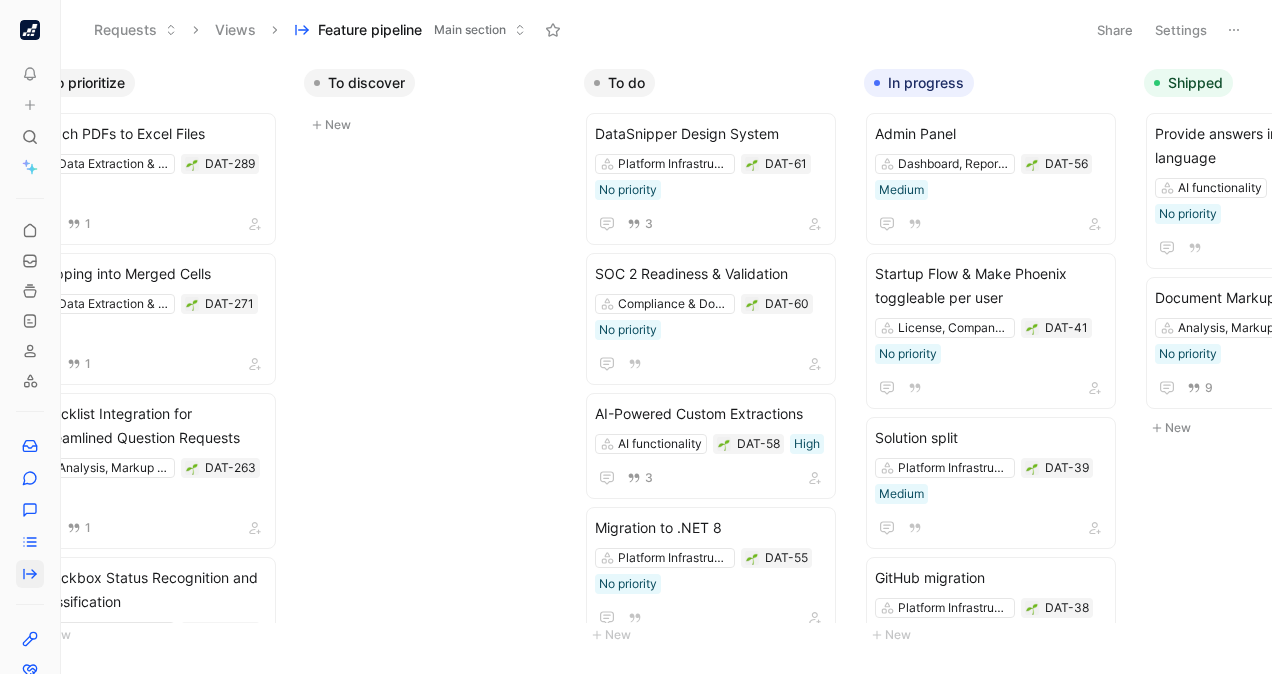scroll, scrollTop: 0, scrollLeft: 20, axis: horizontal 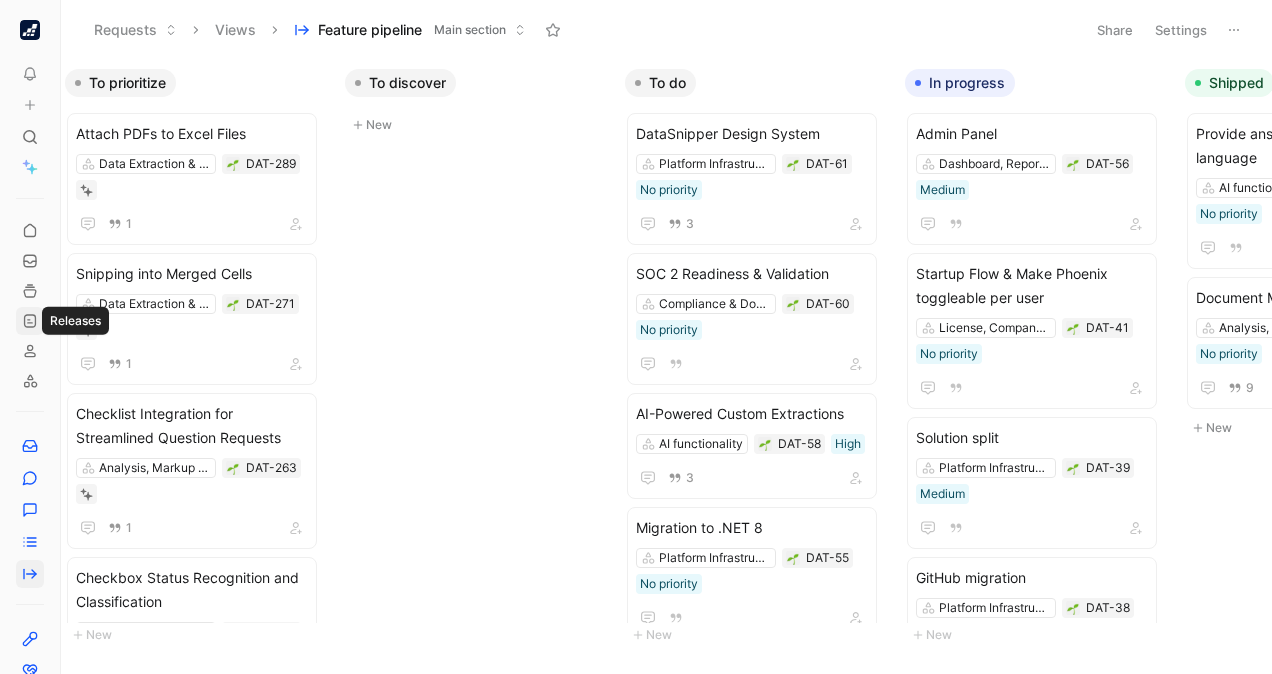 click 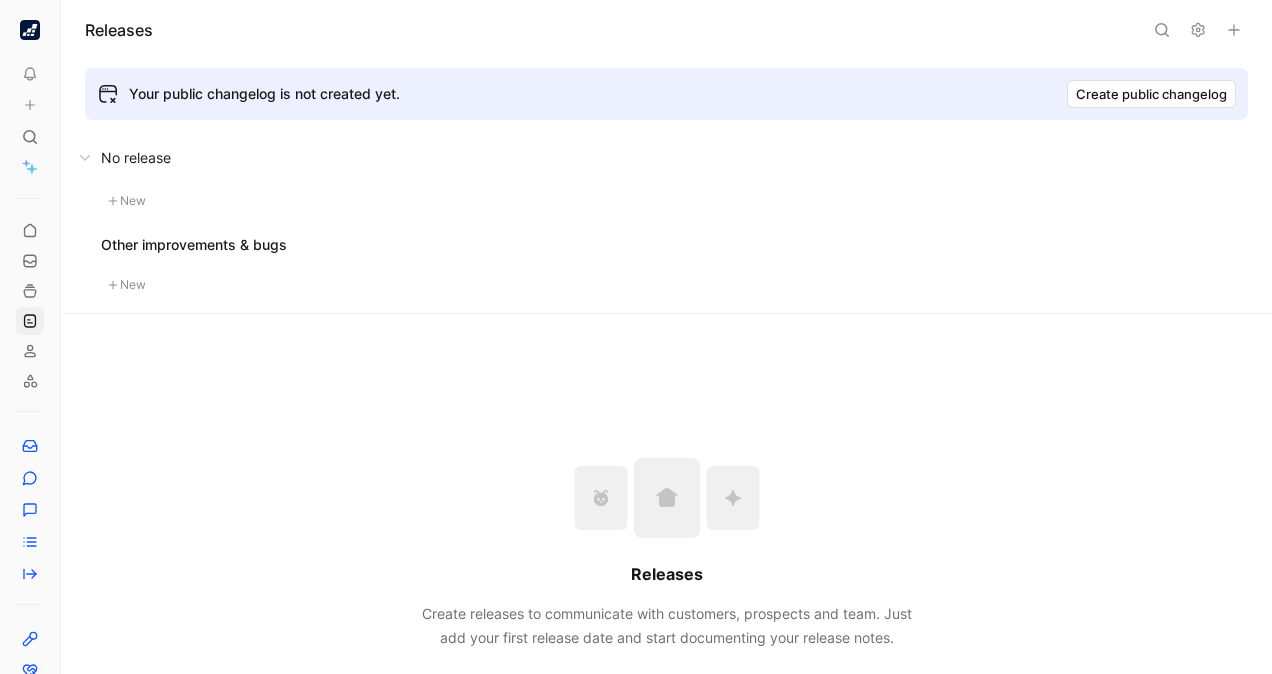 click at bounding box center [30, 296] 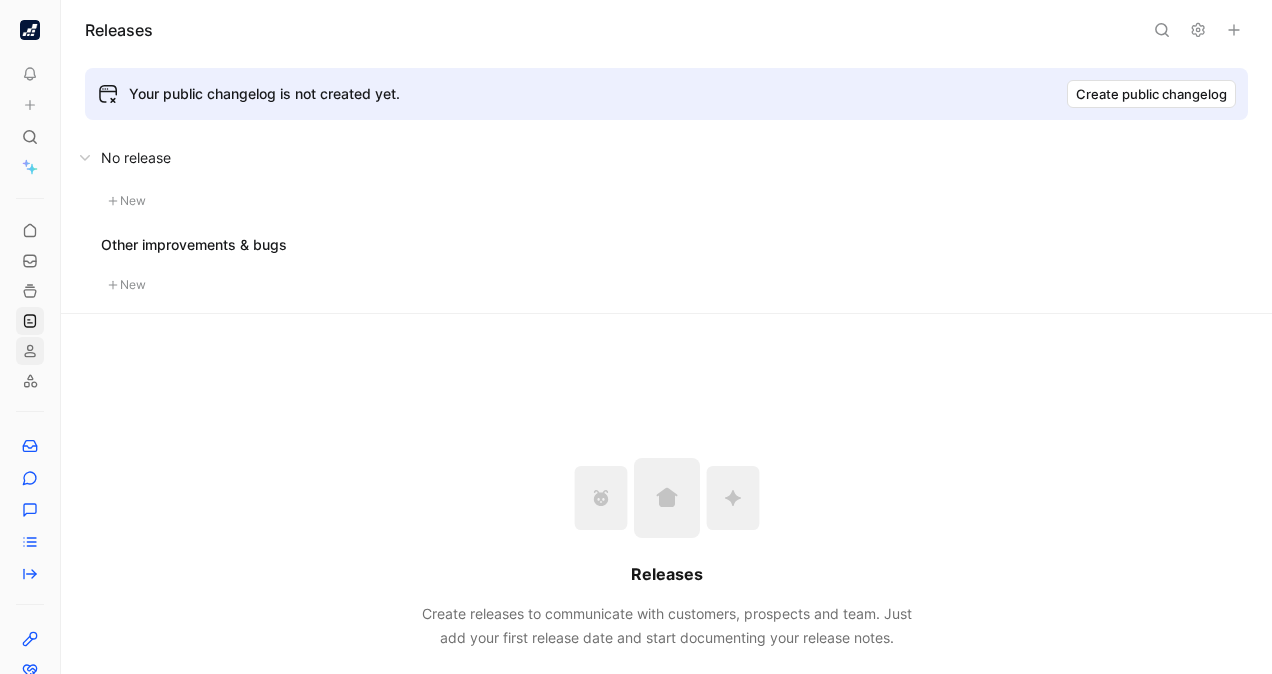 click 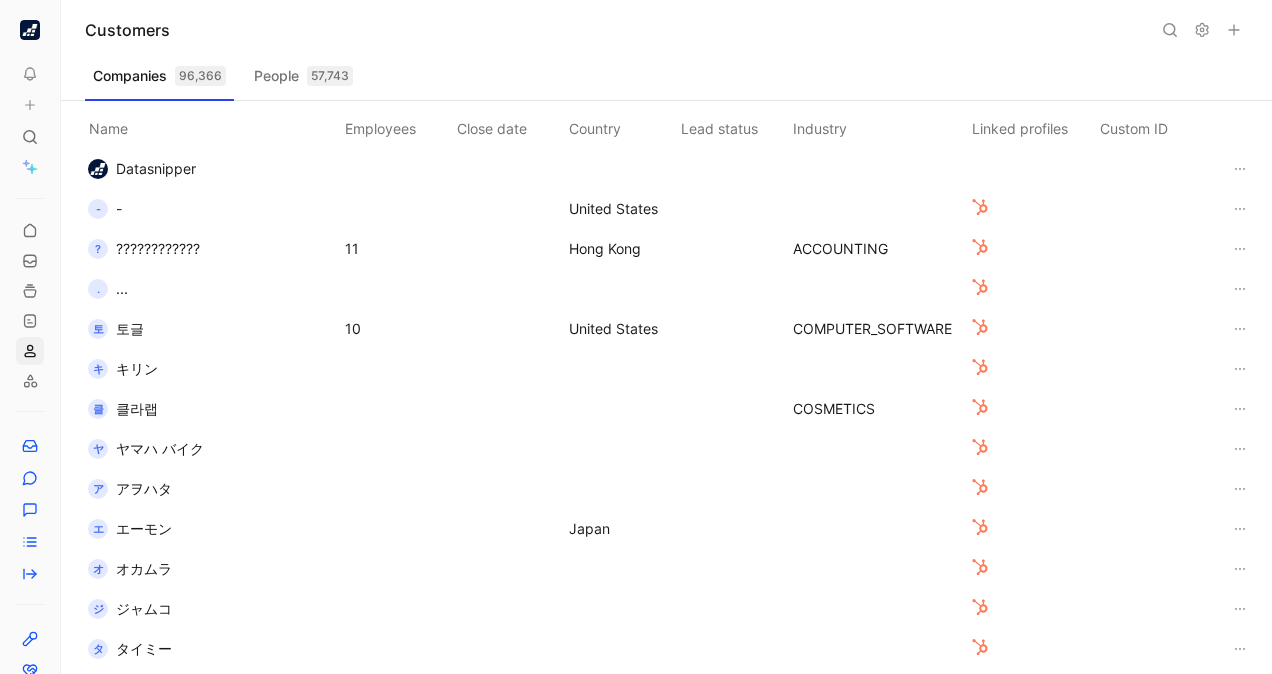 scroll, scrollTop: 0, scrollLeft: 388, axis: horizontal 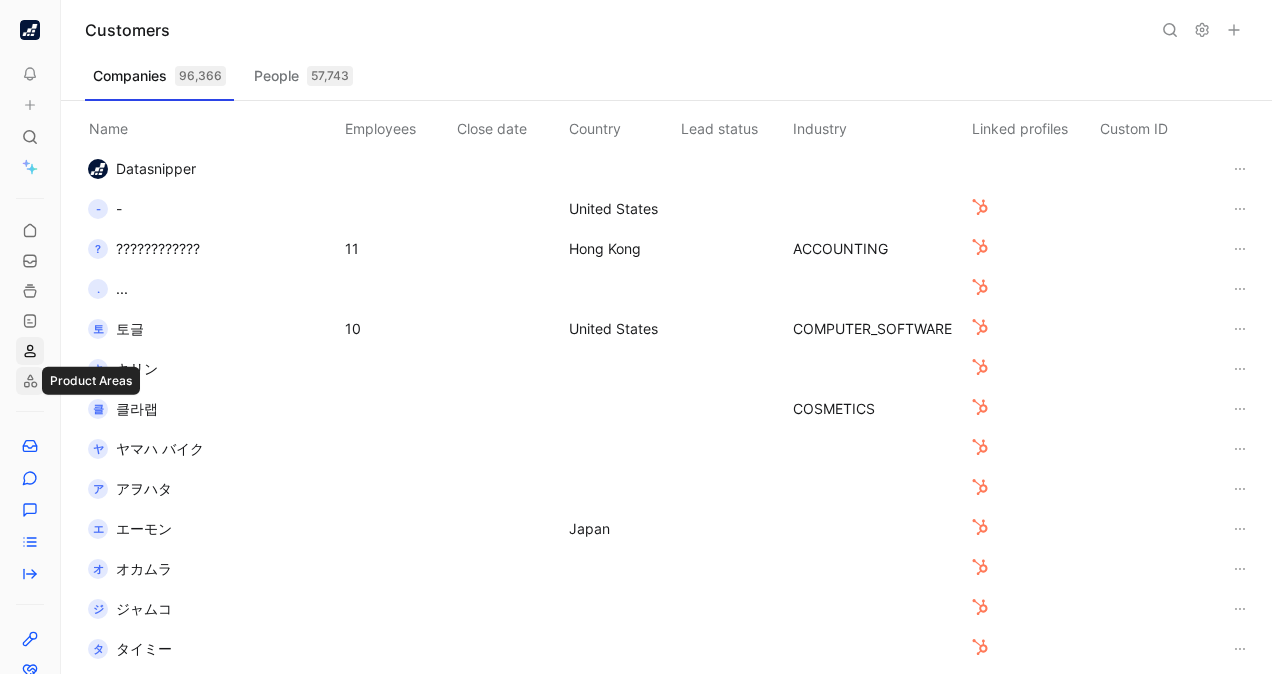 click 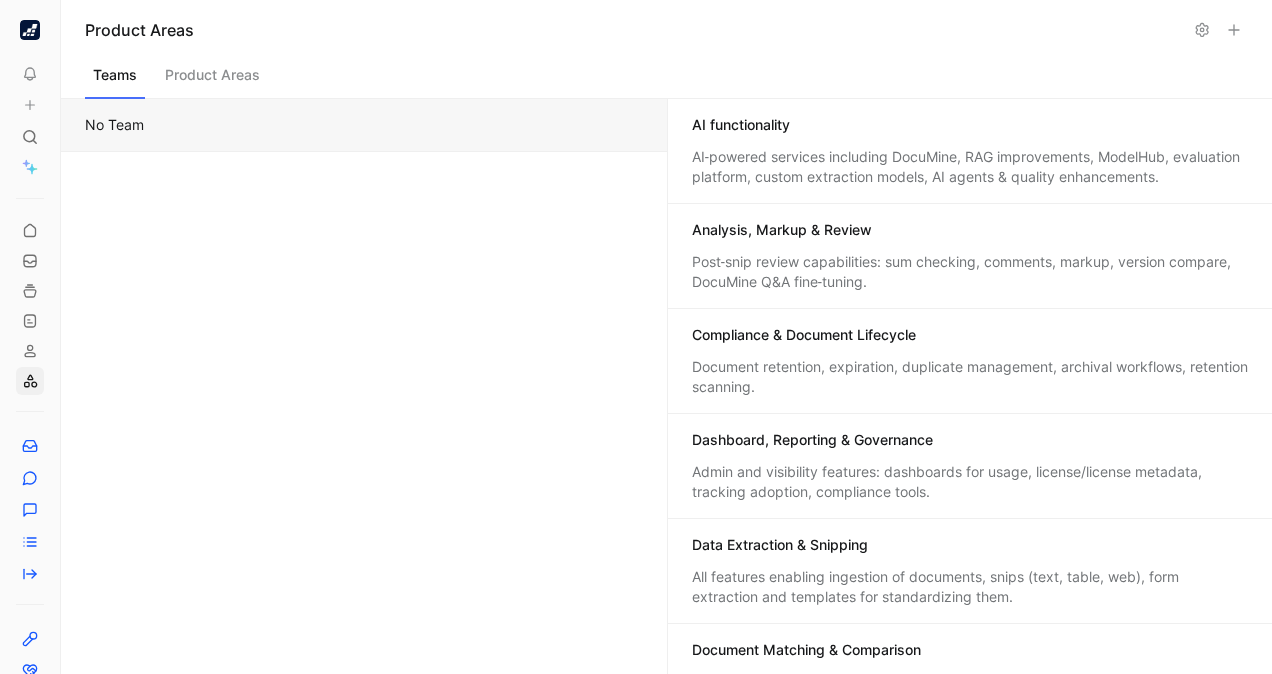 click on "Product Areas" at bounding box center (666, 30) 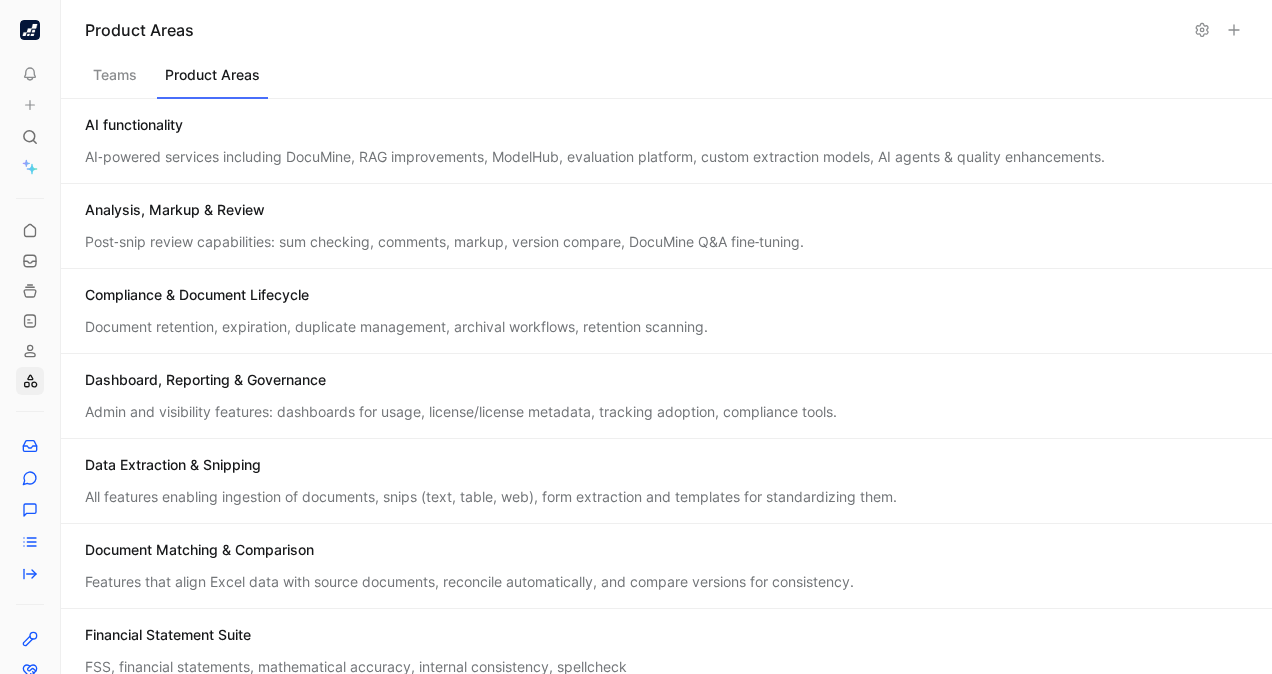 click on "Product Areas" at bounding box center [212, 80] 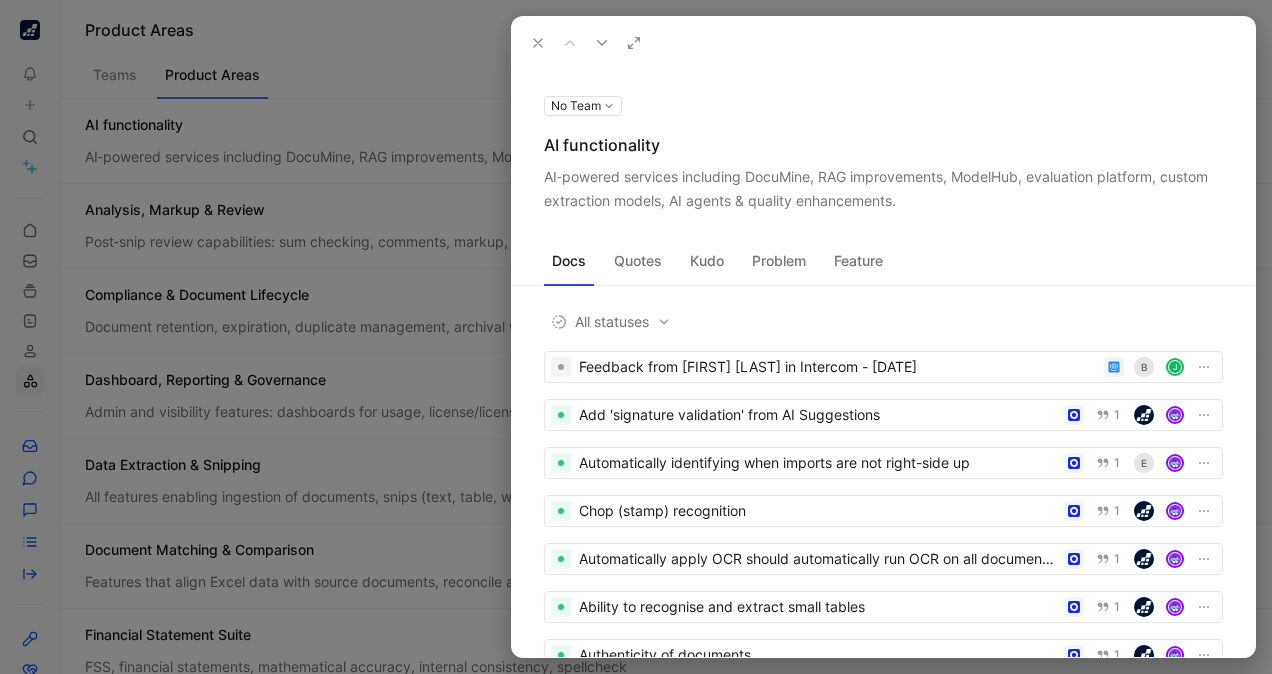 click on "Quotes" at bounding box center [638, 261] 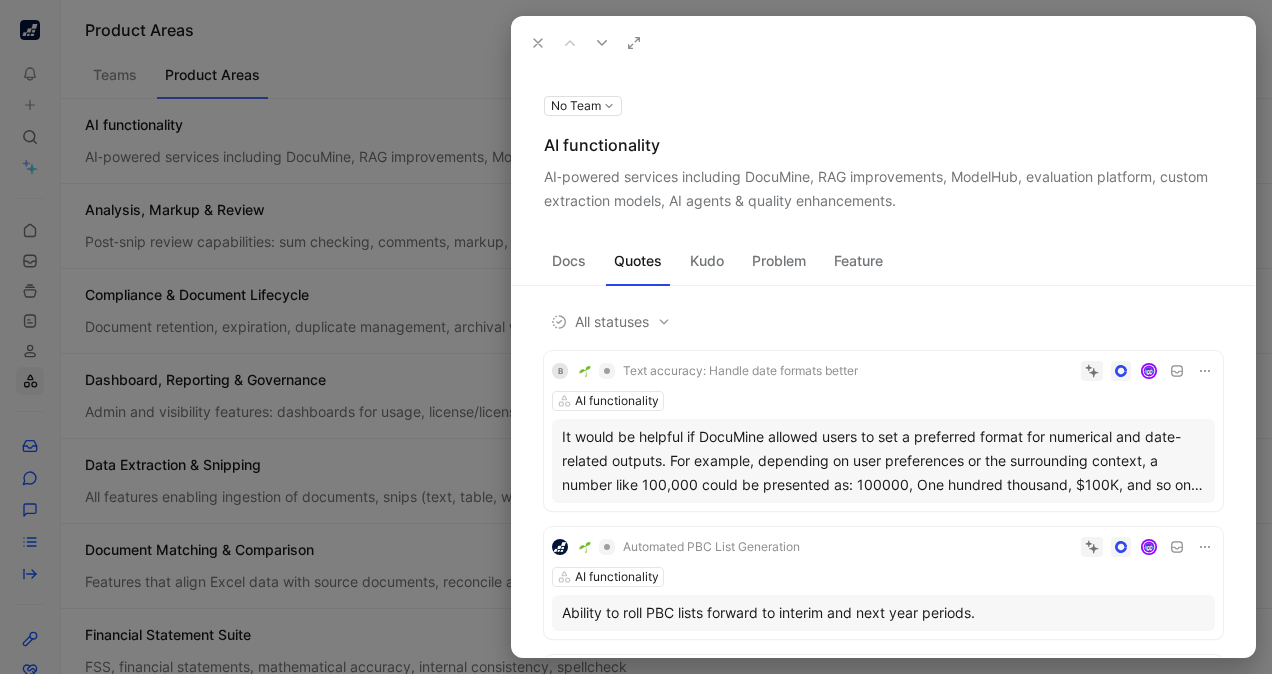 scroll, scrollTop: 126, scrollLeft: 0, axis: vertical 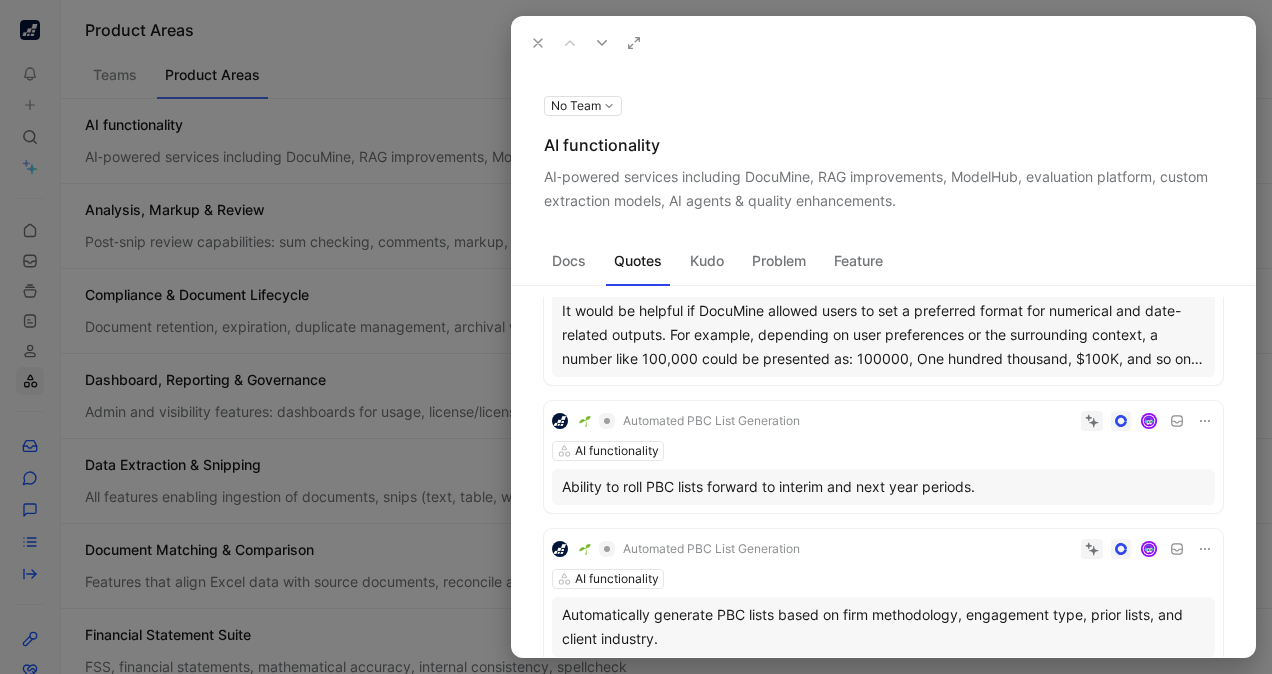 click on "Problem" at bounding box center (779, 261) 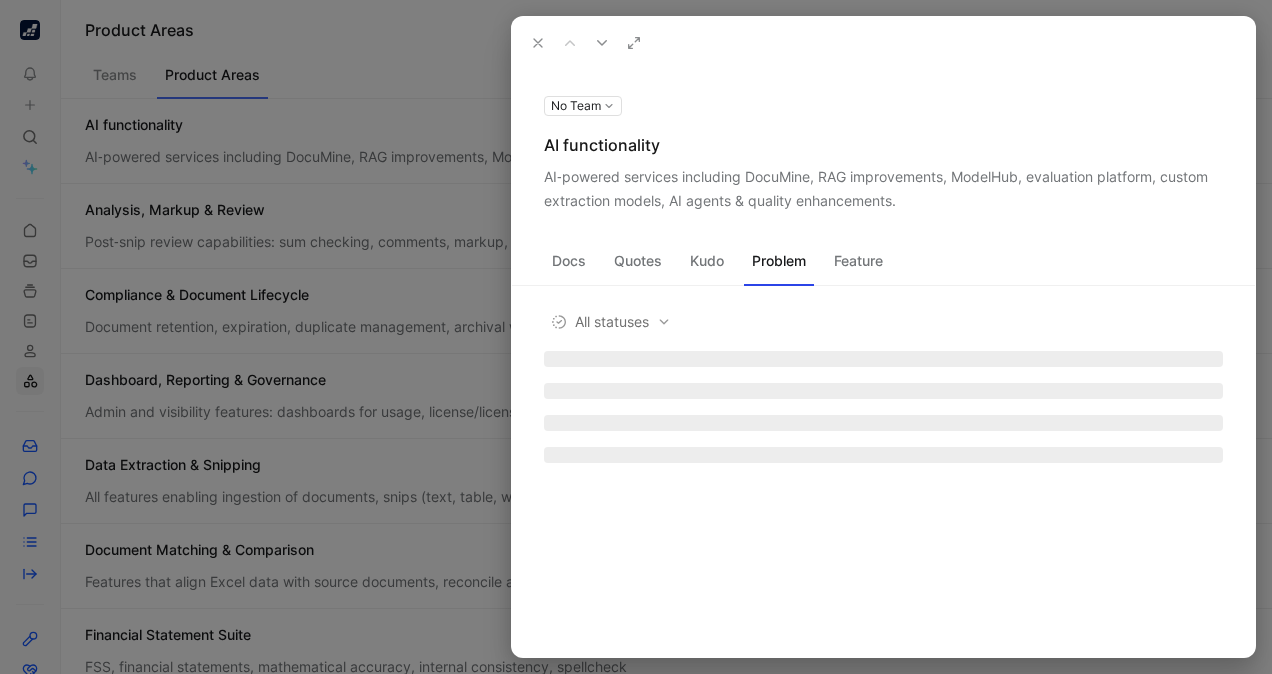 scroll, scrollTop: 0, scrollLeft: 0, axis: both 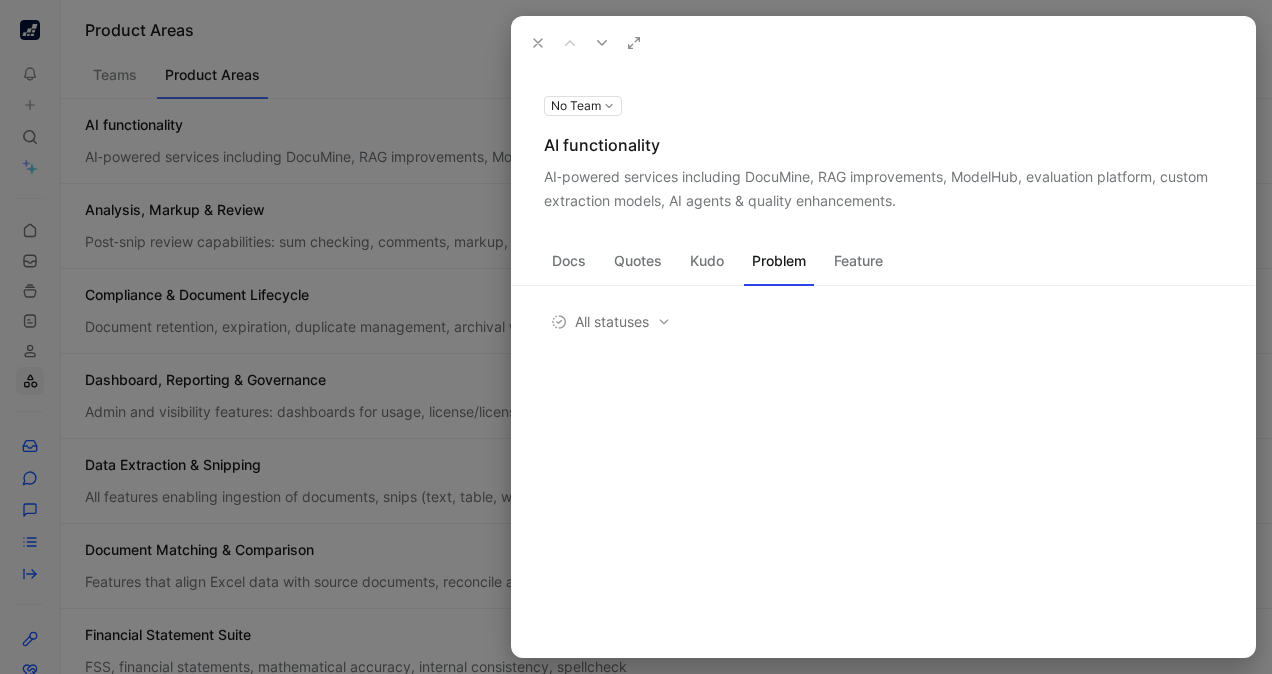 click on "Kudo" at bounding box center (707, 261) 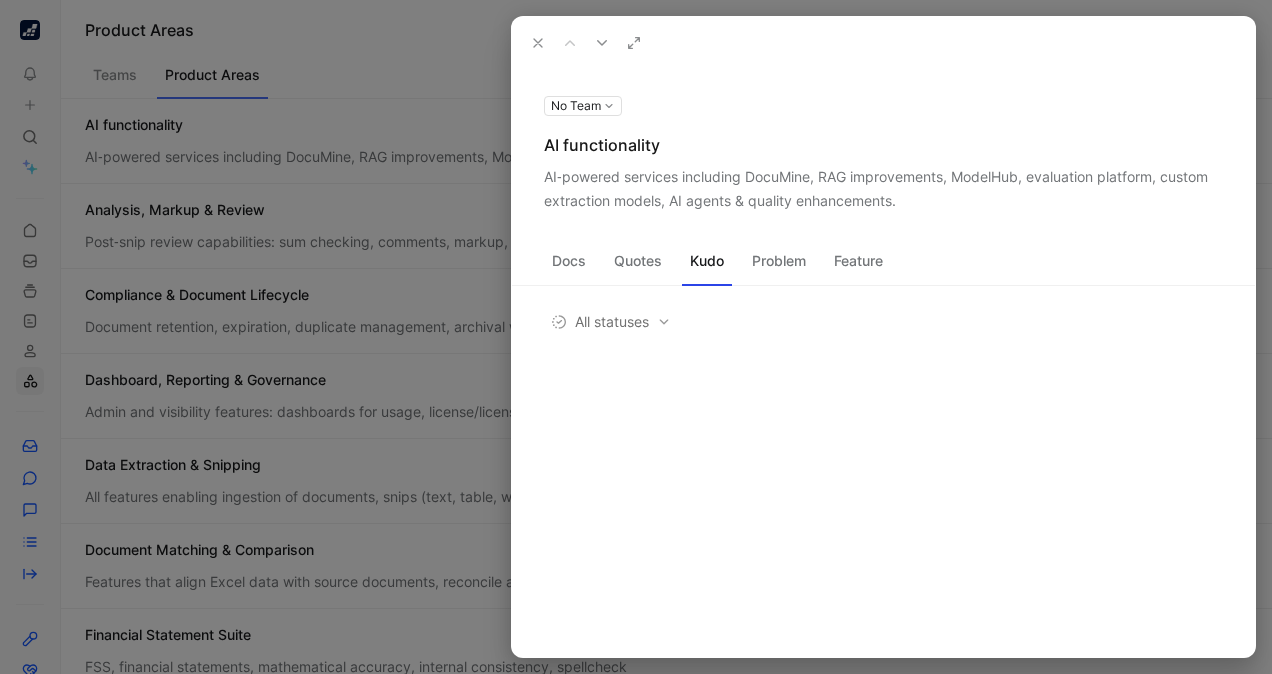 click on "Feature" at bounding box center (858, 261) 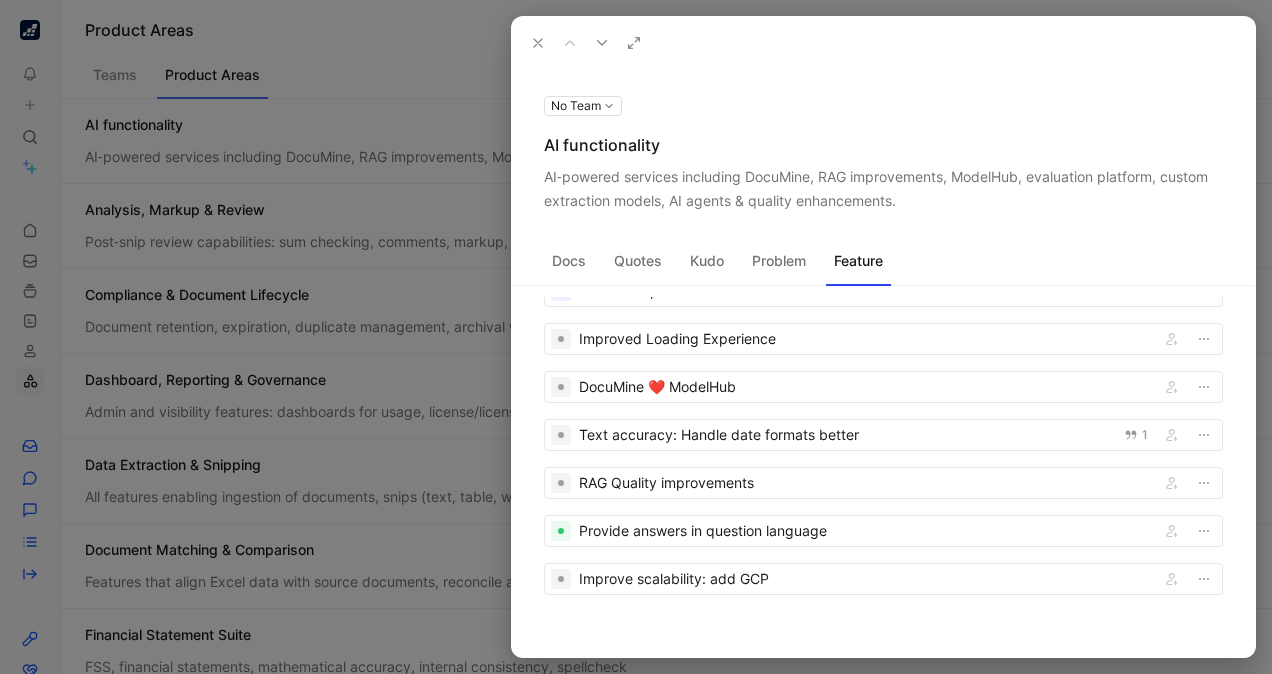 scroll, scrollTop: 0, scrollLeft: 0, axis: both 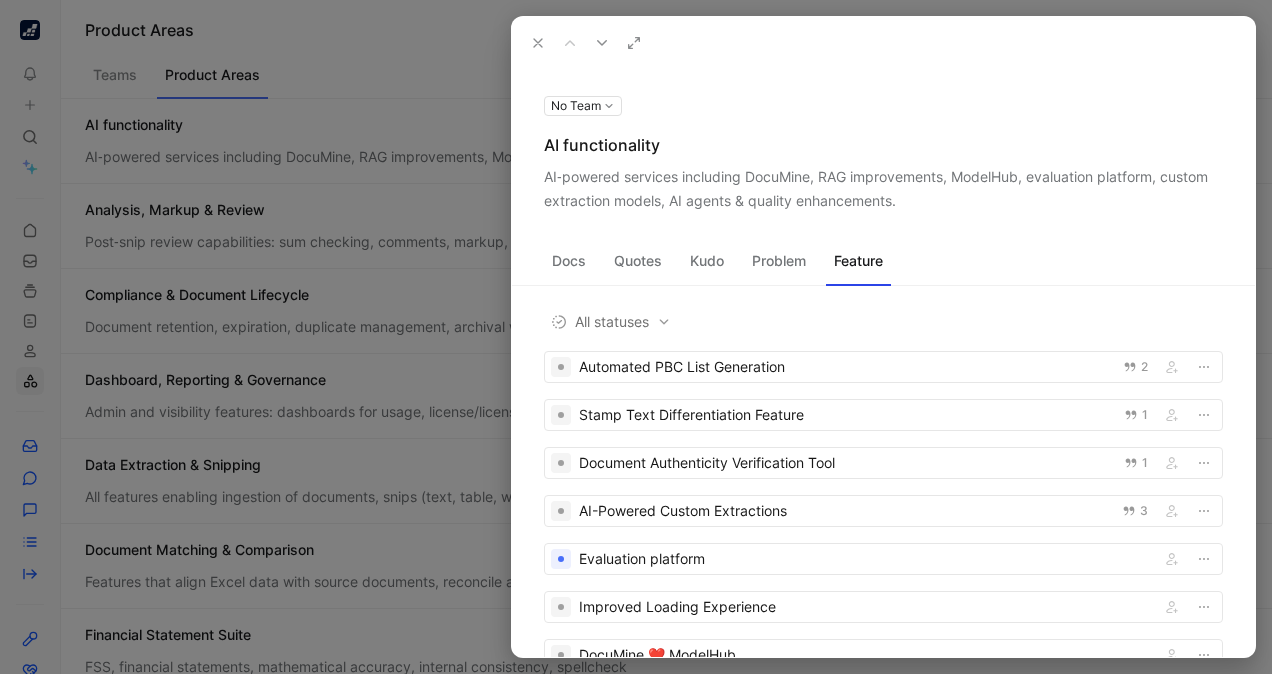 click on "Quotes" at bounding box center (638, 261) 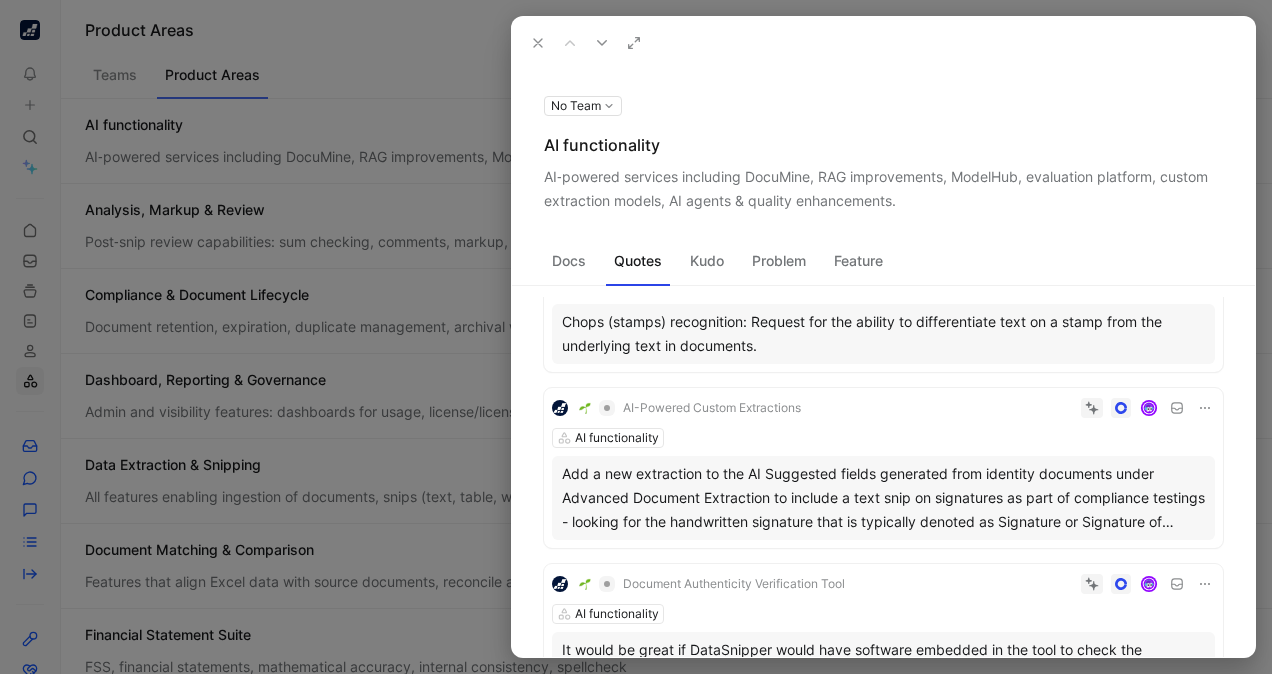 scroll, scrollTop: 999, scrollLeft: 0, axis: vertical 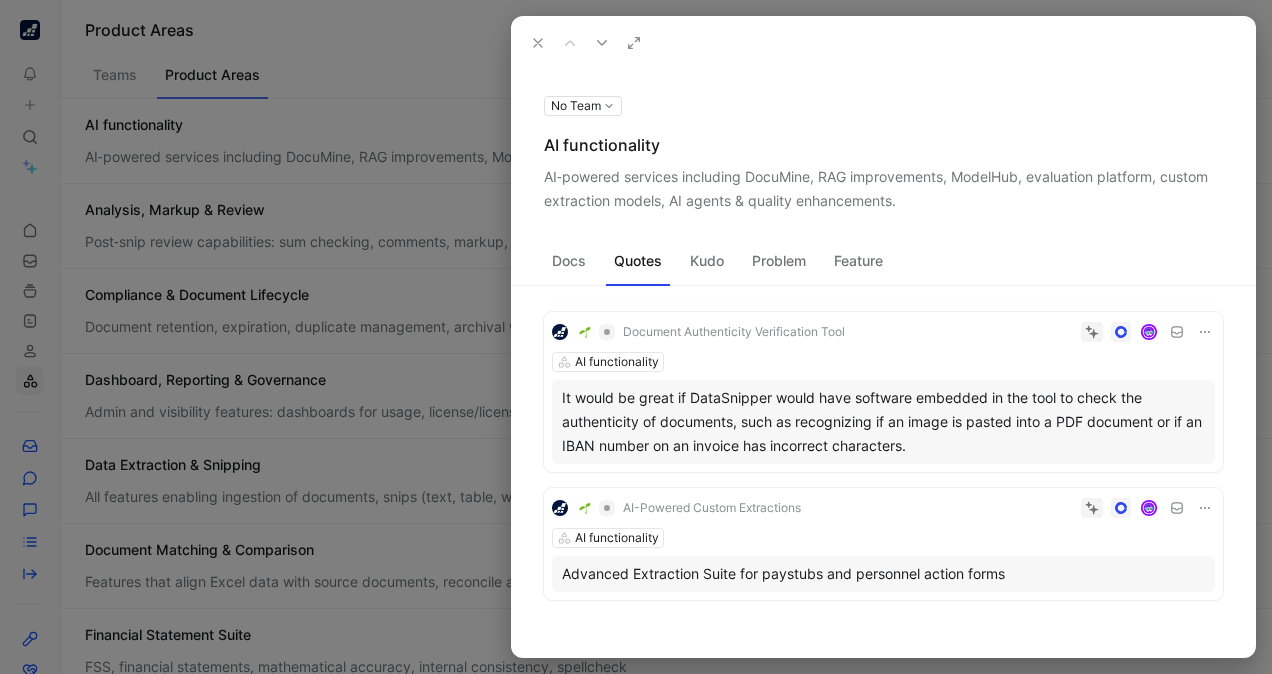click at bounding box center (636, 337) 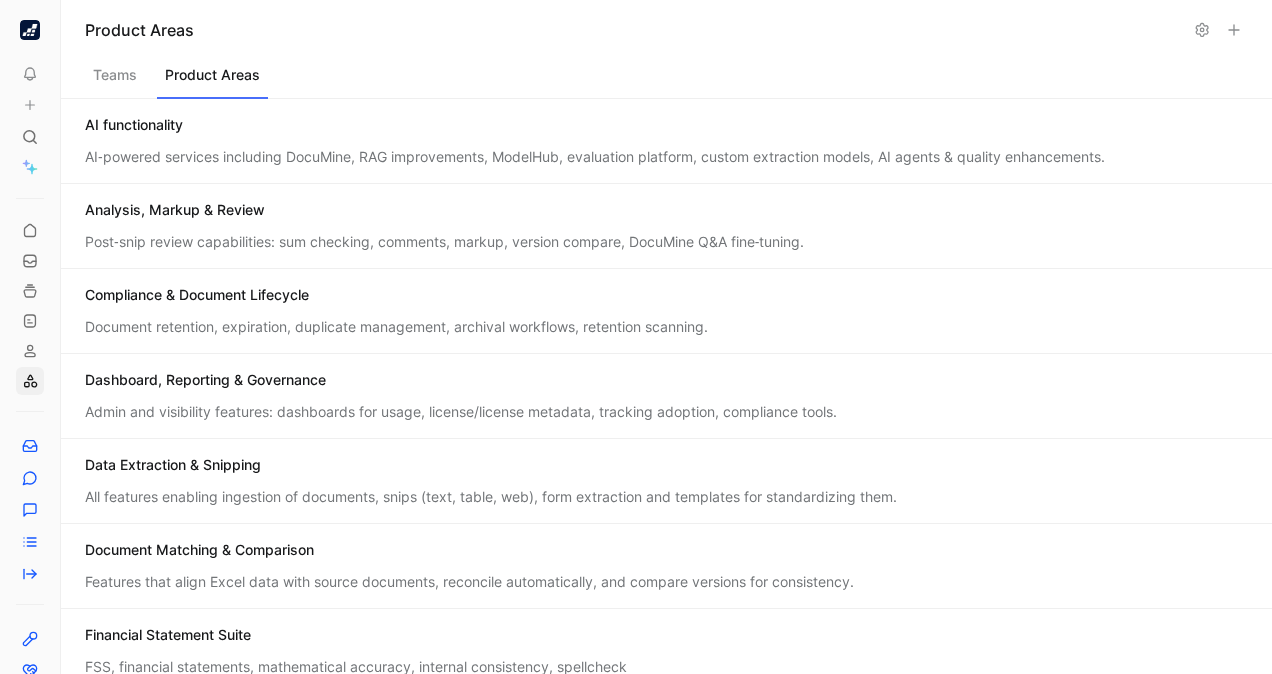 click on "Analysis, Markup & Review Post‑snip review capabilities: sum checking, comments, markup, version compare, DocuMine Q&A fine‑tuning." at bounding box center [666, 226] 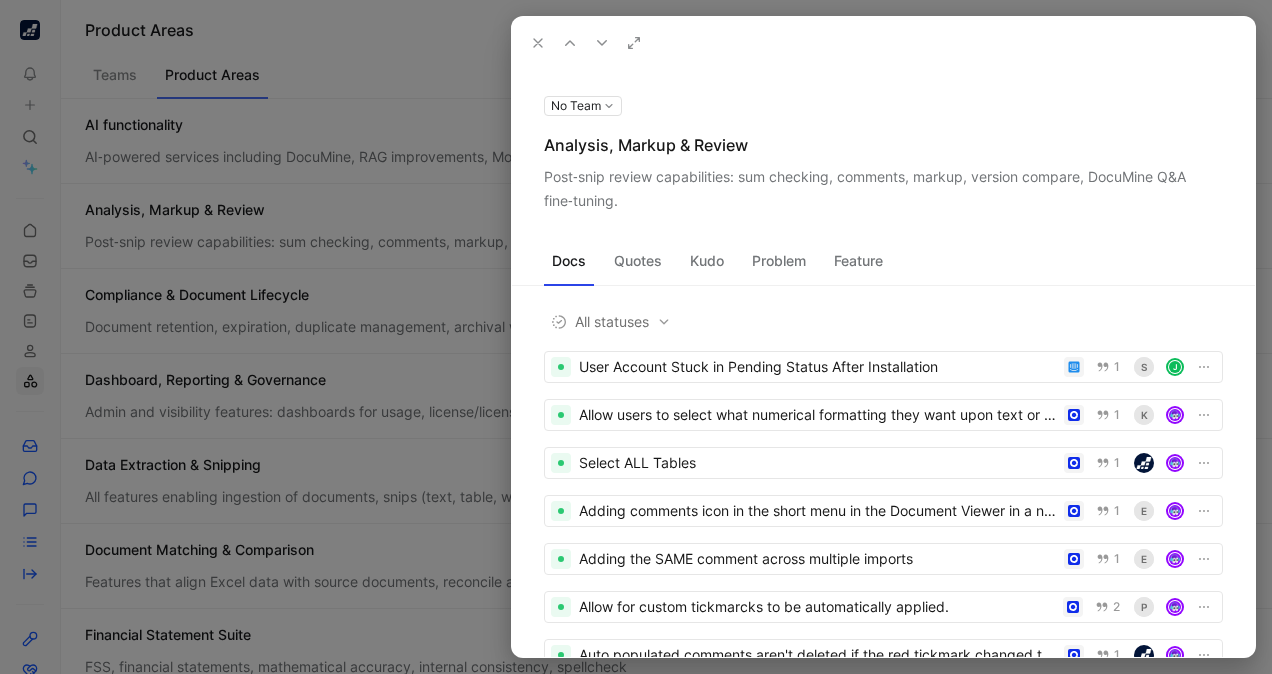click on "Quotes" at bounding box center (638, 261) 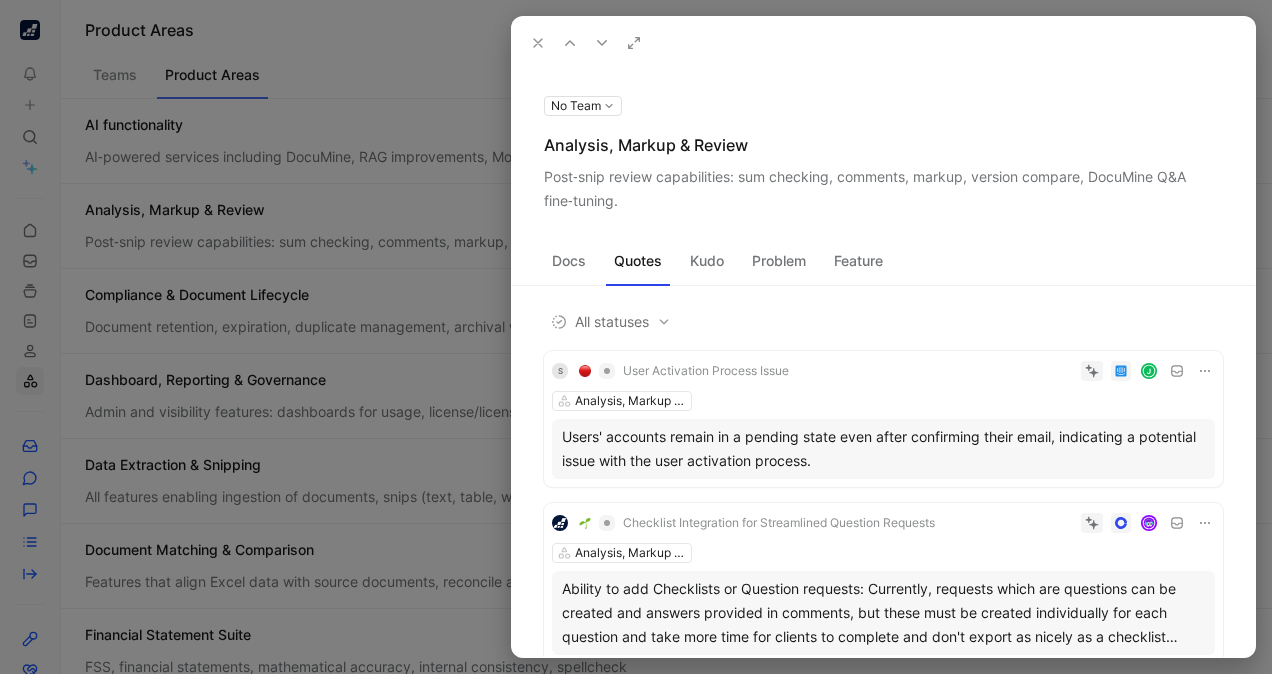 click on "Feature" at bounding box center (858, 261) 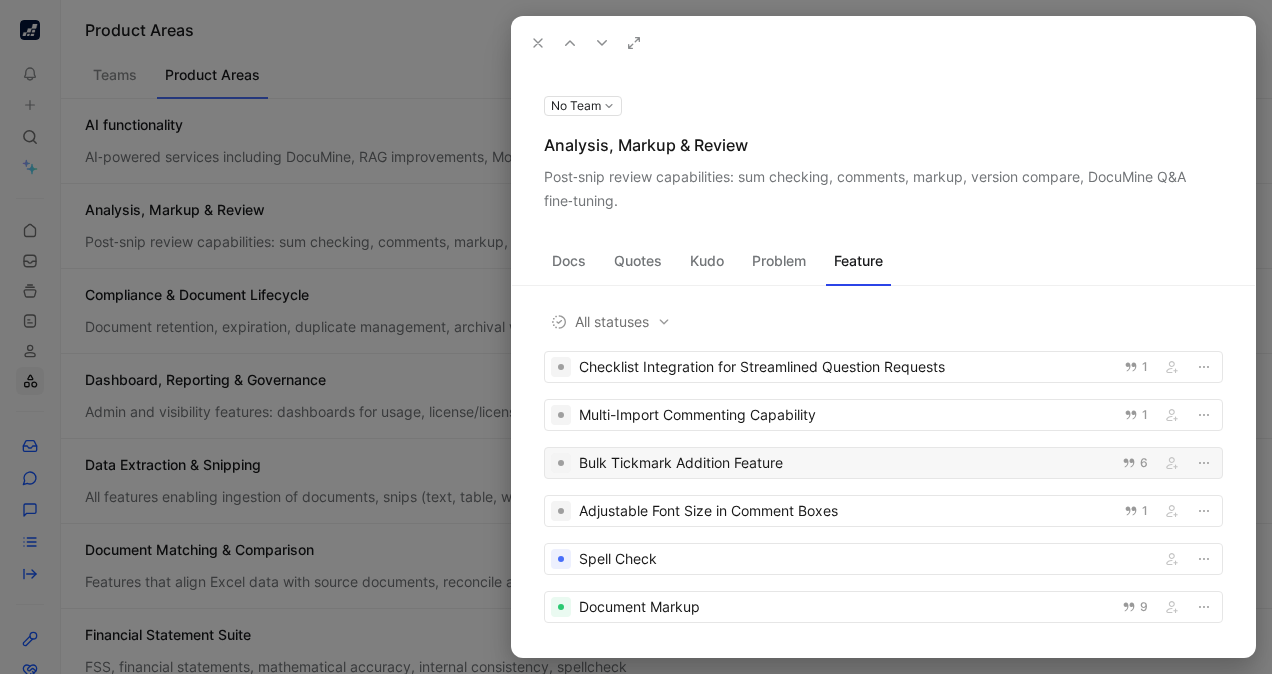 click on "Bulk Tickmark Addition Feature" at bounding box center (844, 463) 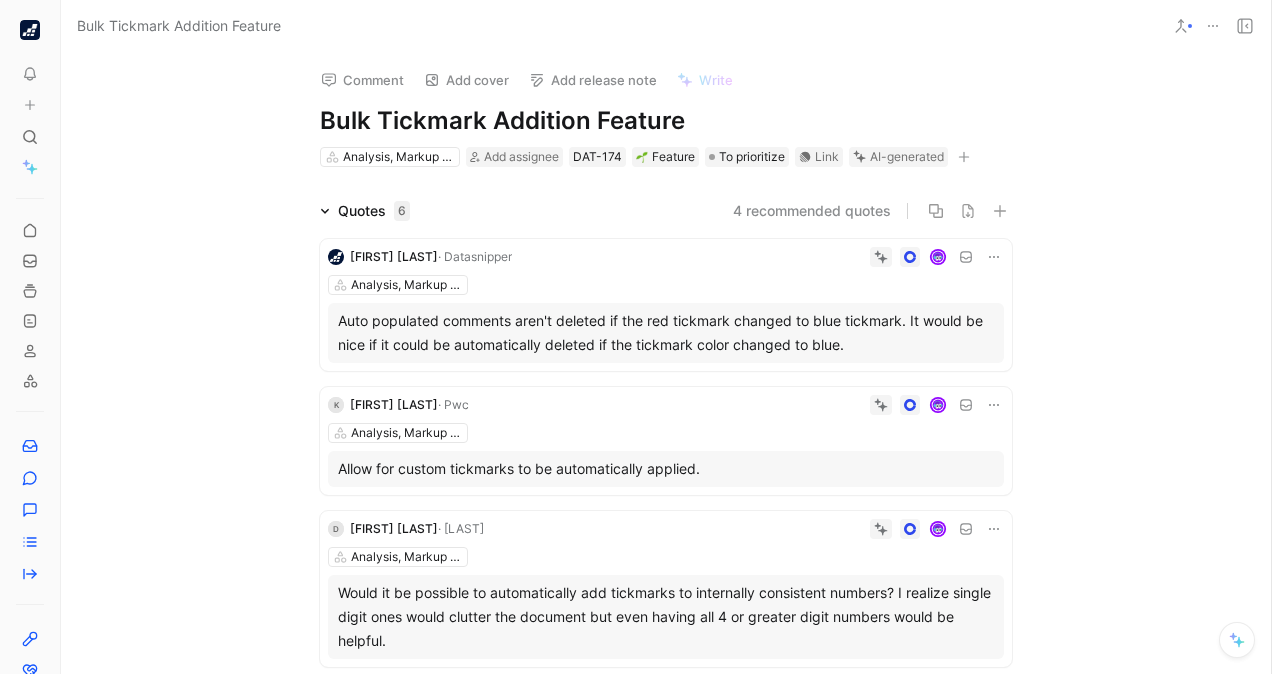 click 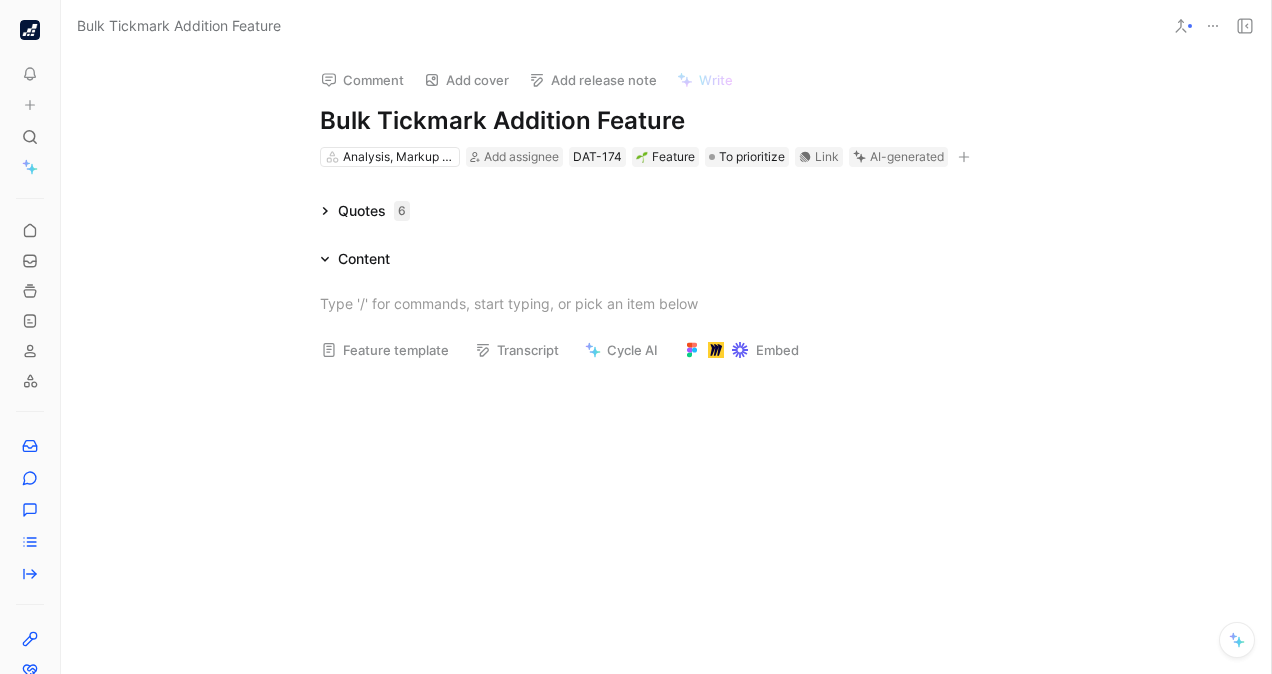 click 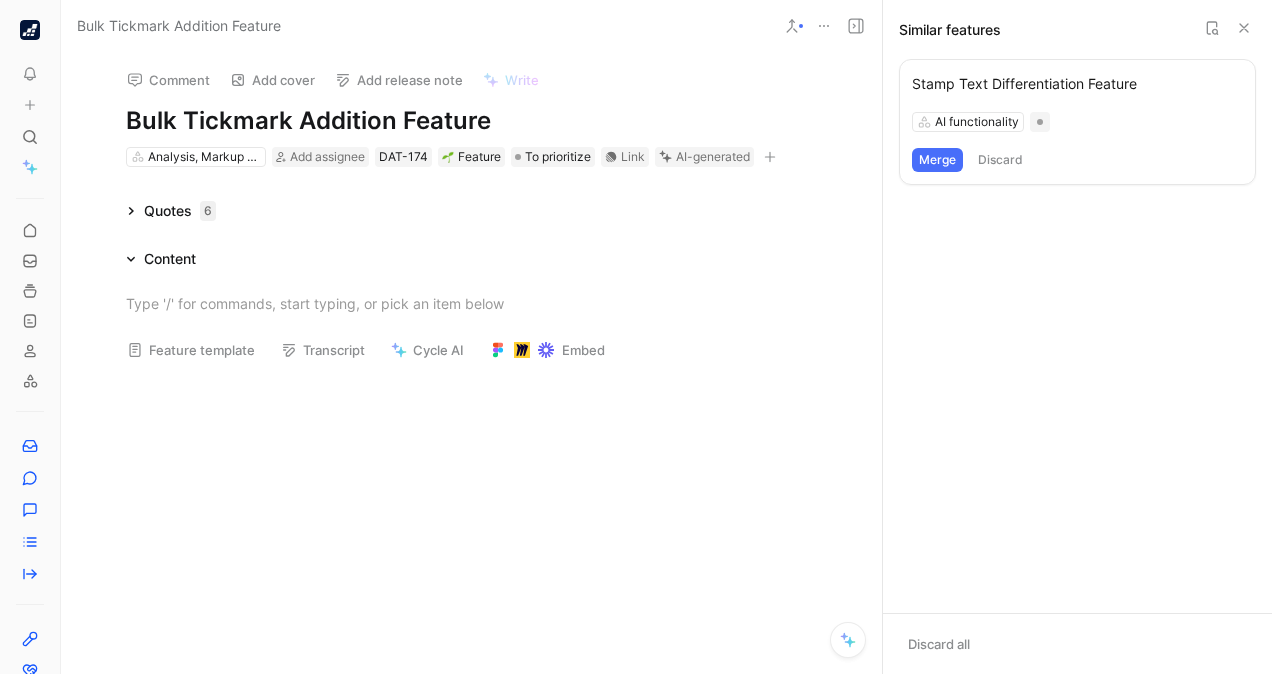 click at bounding box center [801, 26] 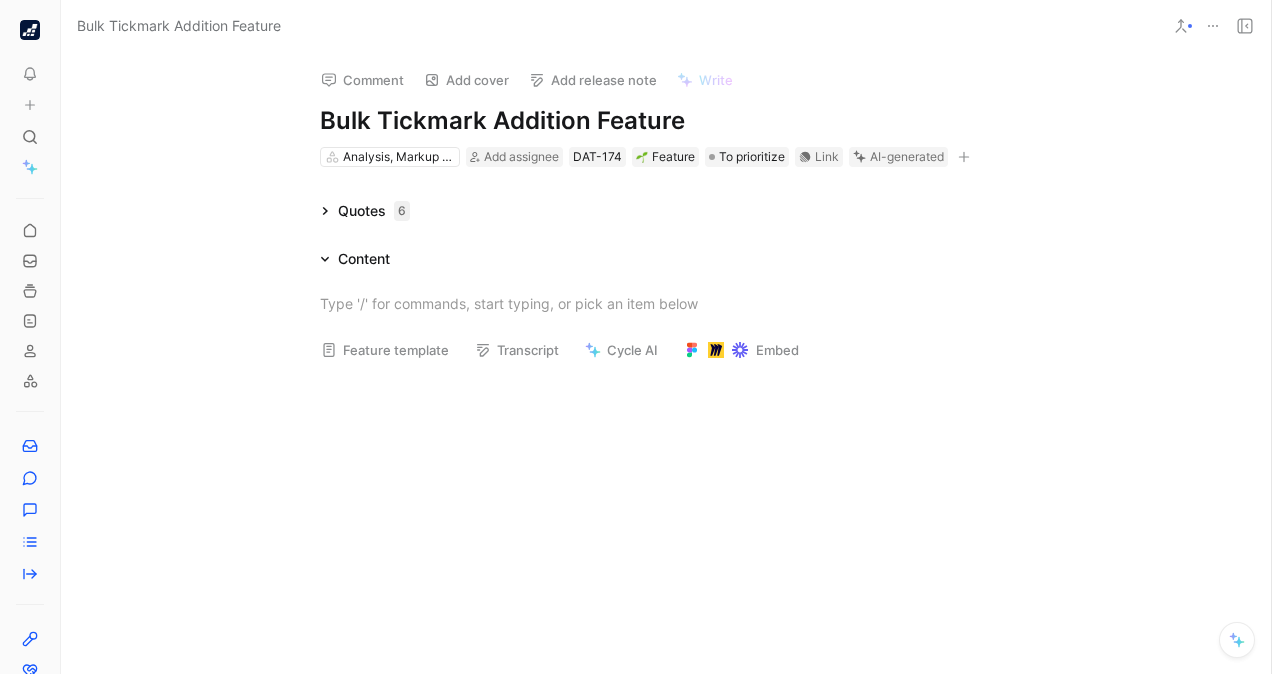 click 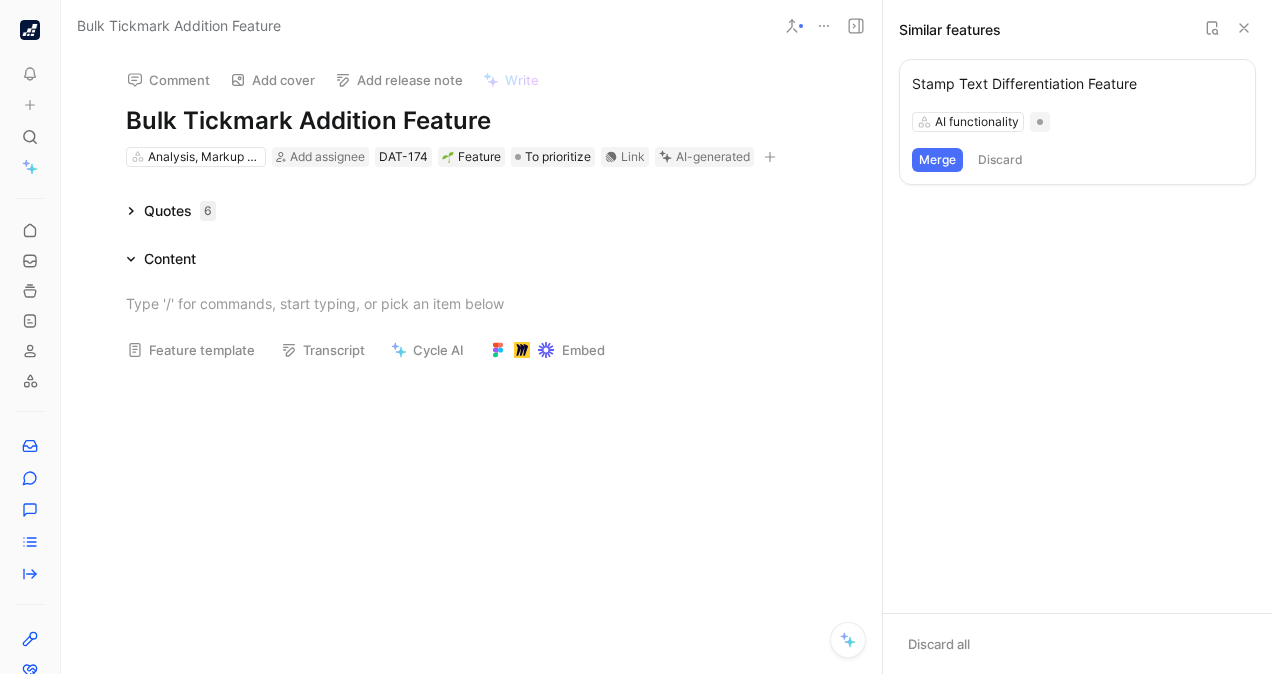 click 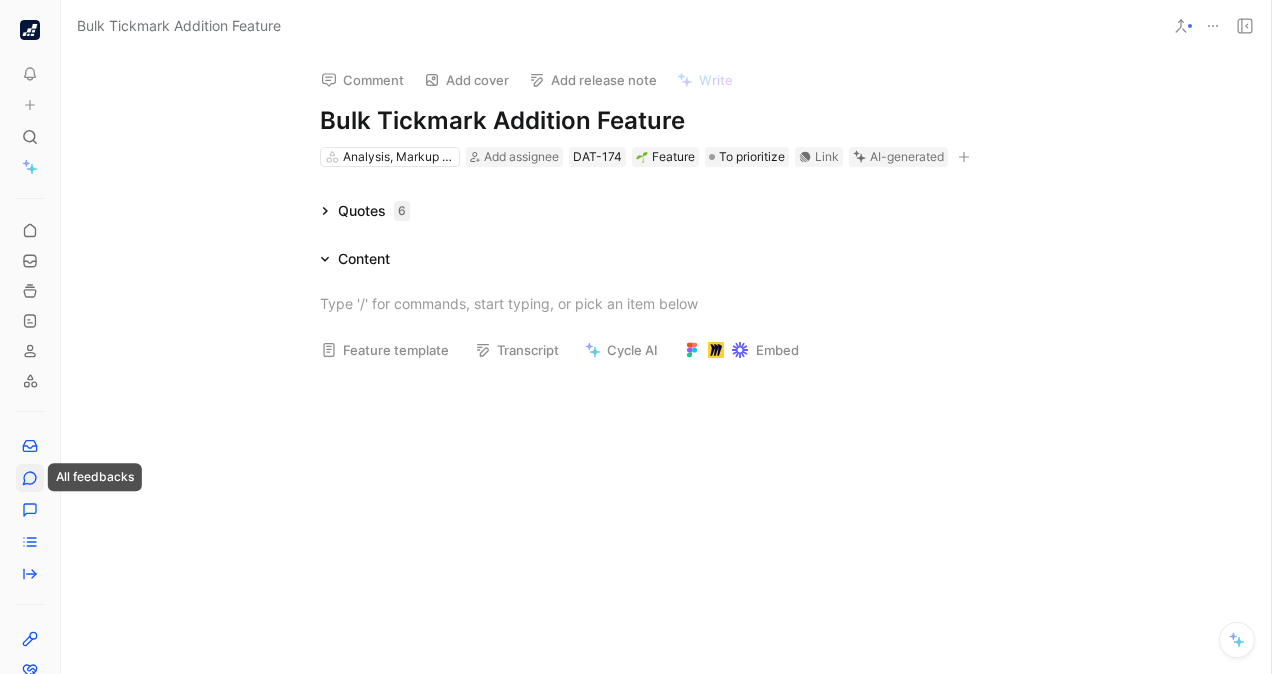 click 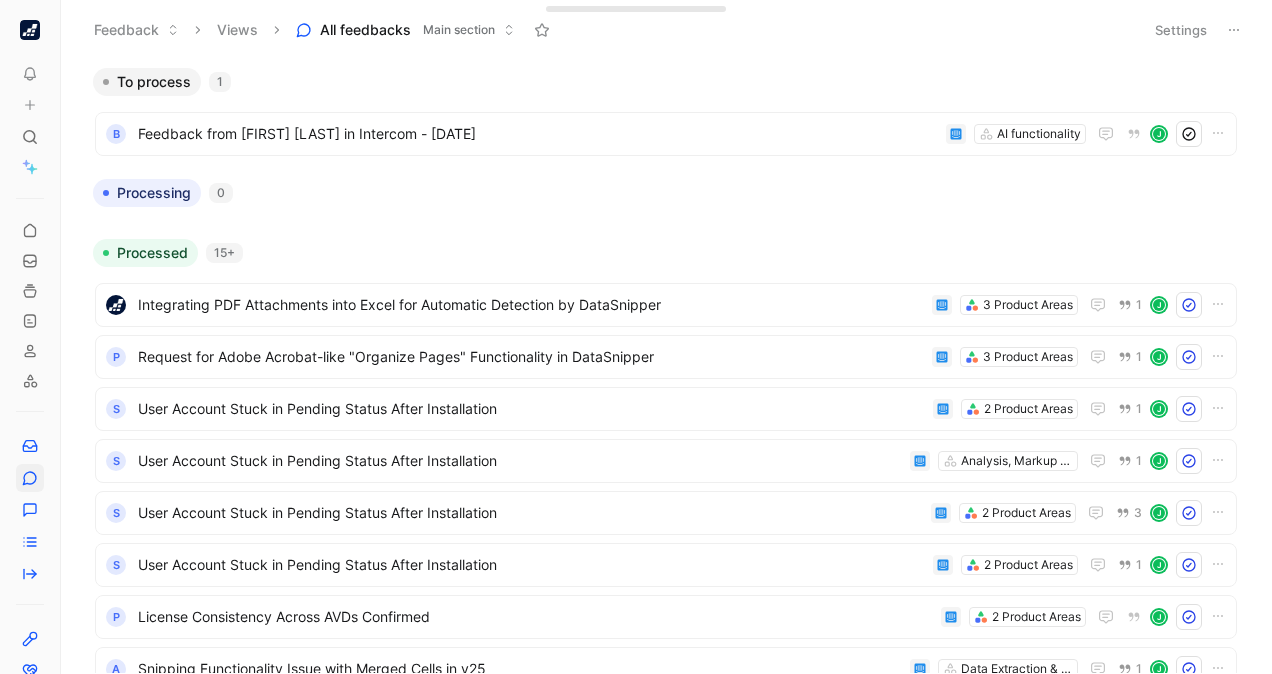 click at bounding box center (30, 499) 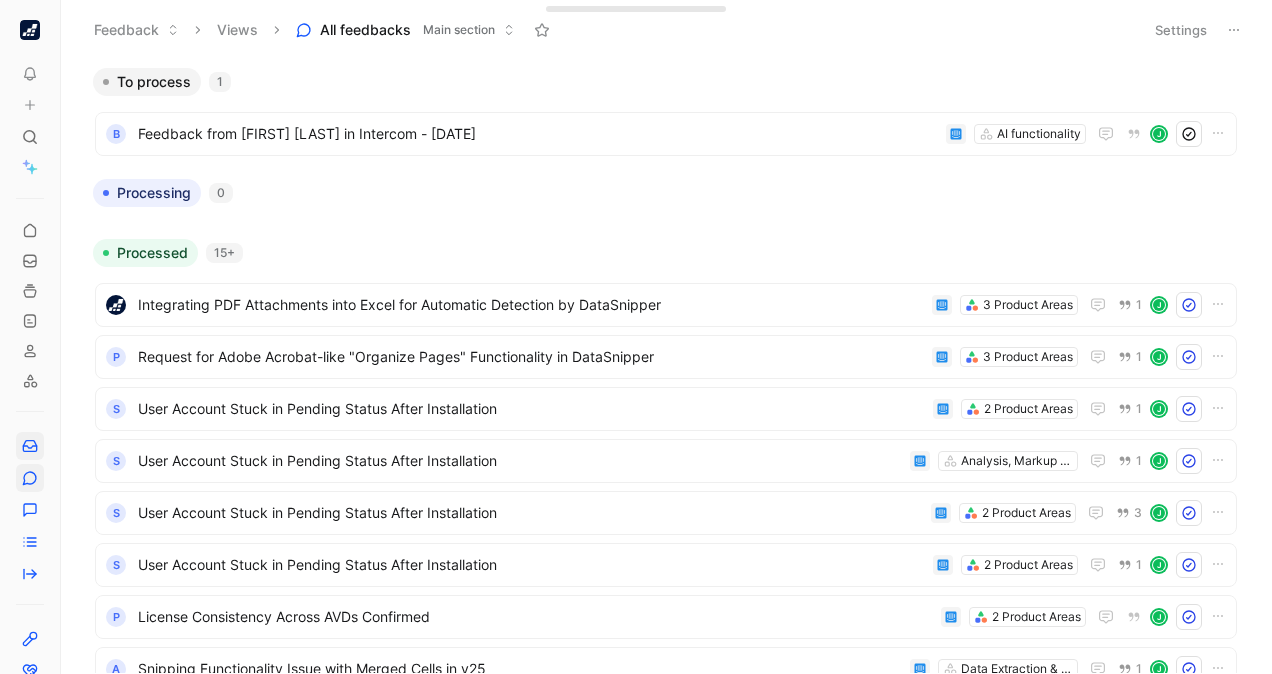 click 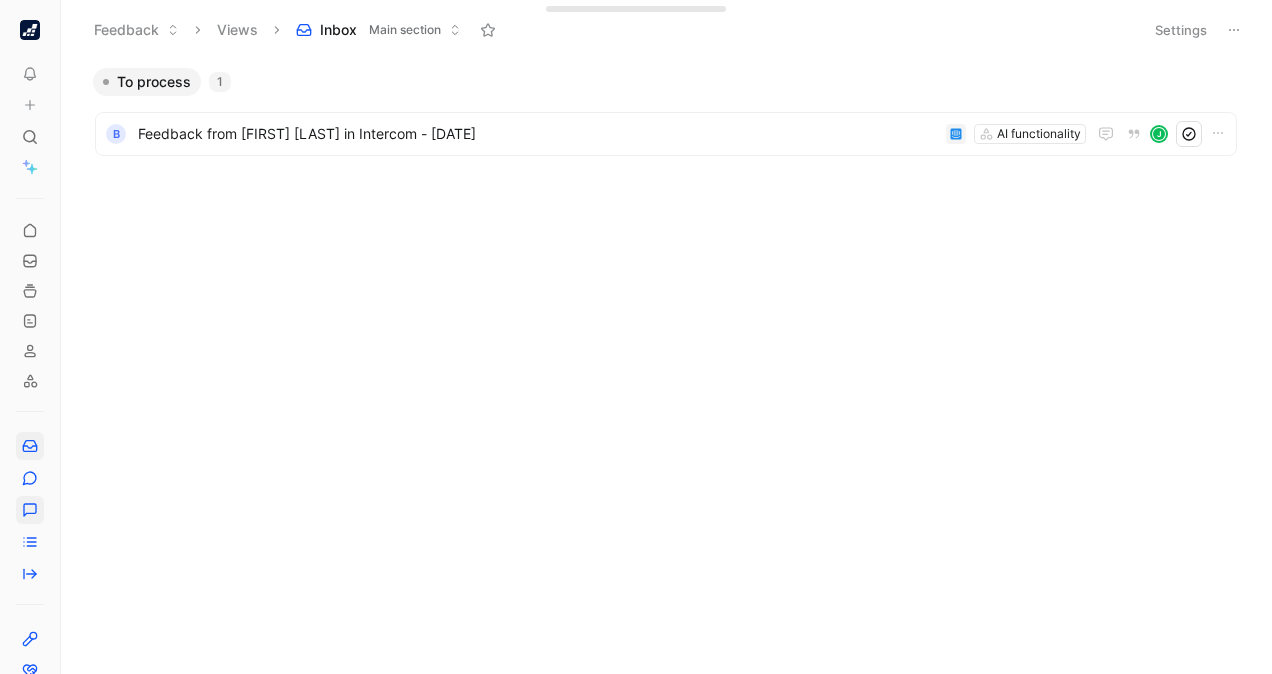 click at bounding box center (30, 510) 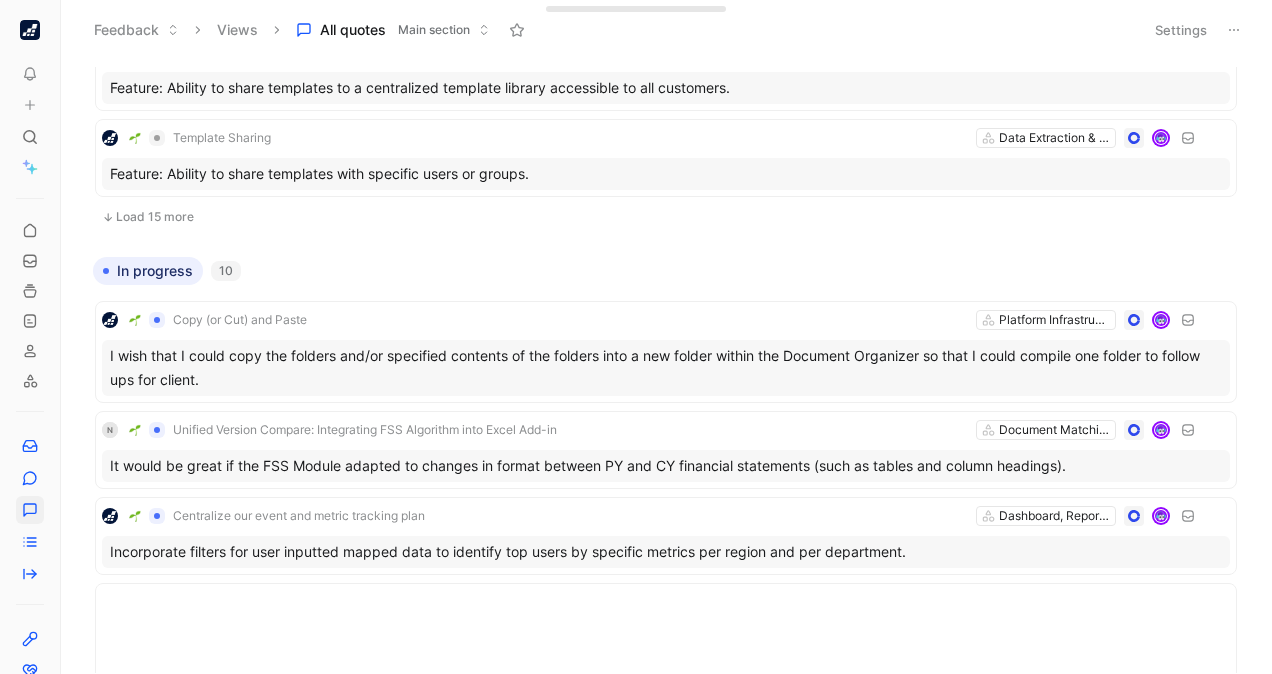 scroll, scrollTop: 0, scrollLeft: 0, axis: both 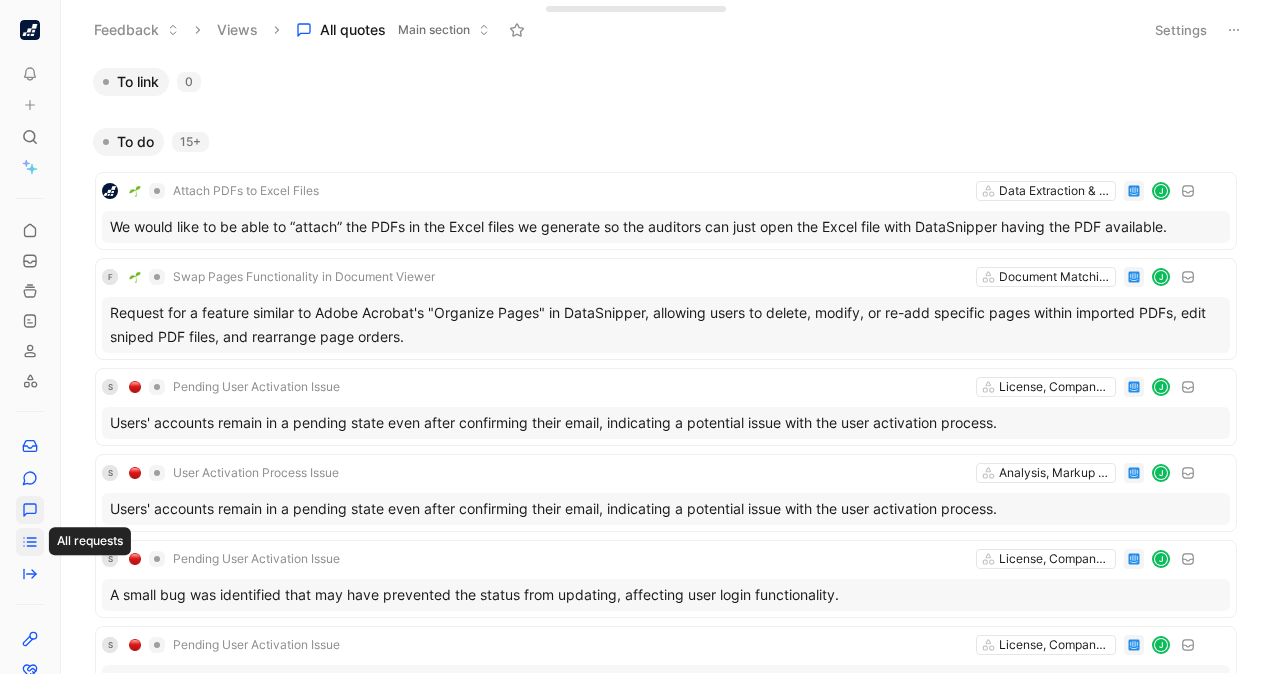 click 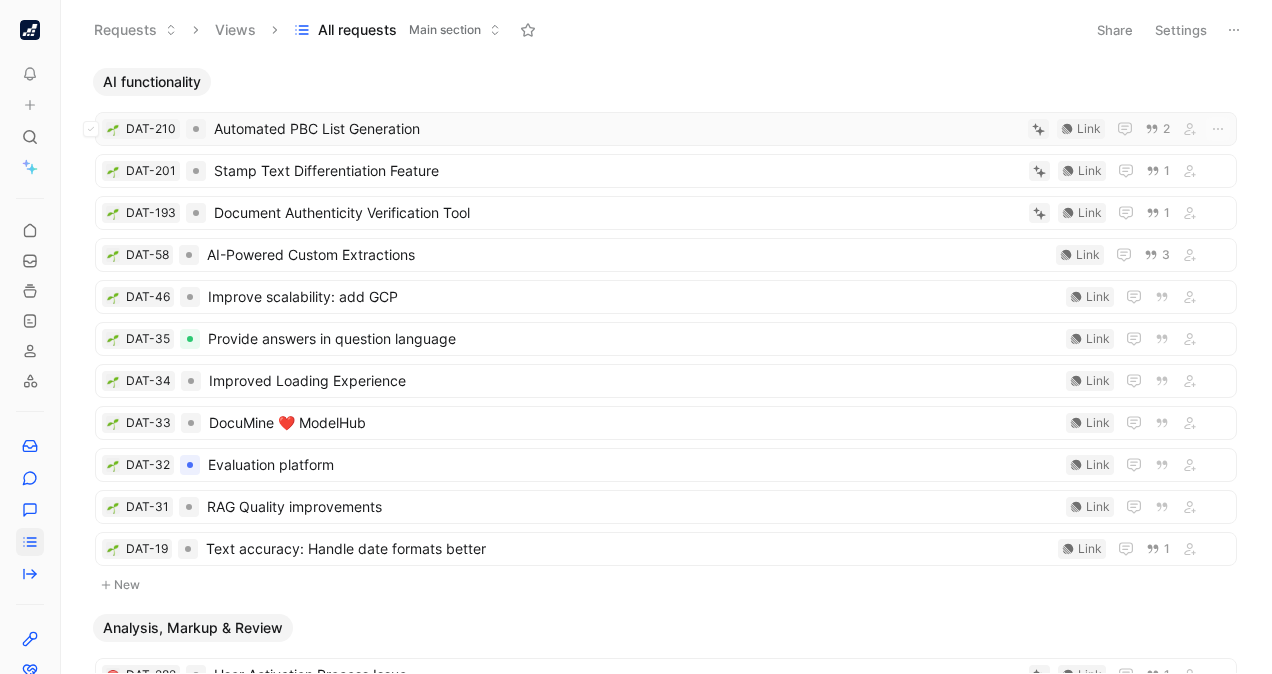click on "Automated PBC List Generation" at bounding box center [617, 129] 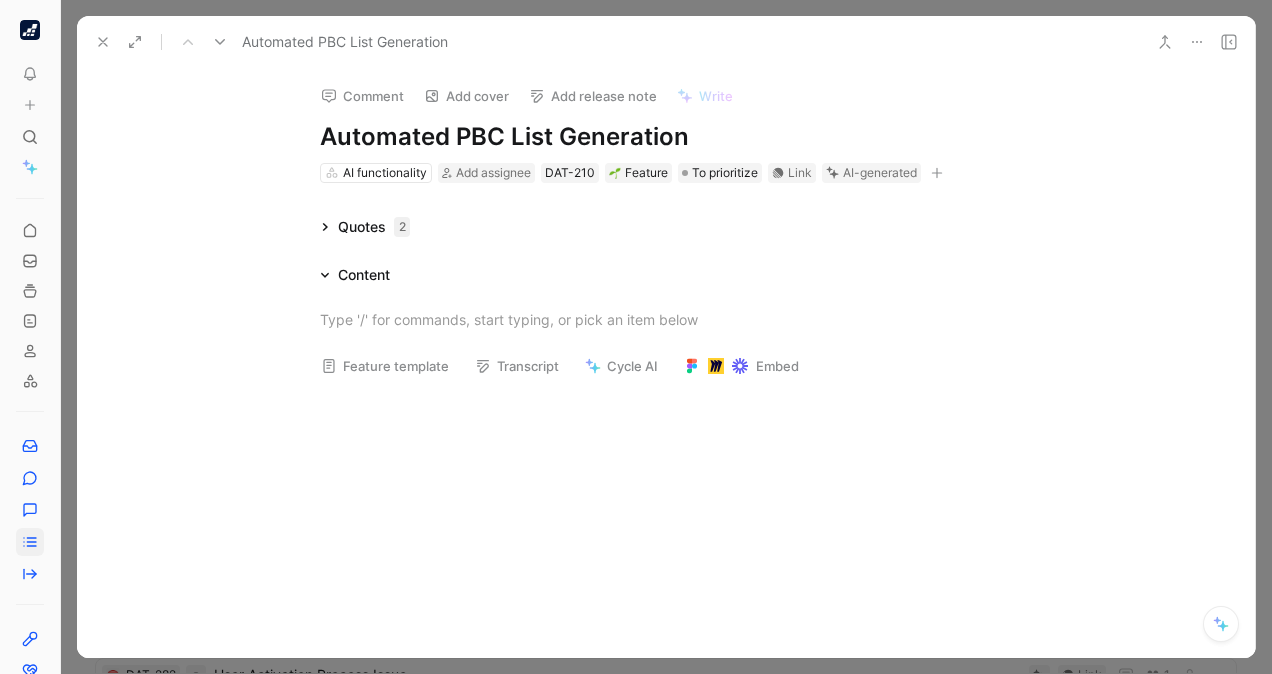 click on "Quotes 2" at bounding box center [365, 227] 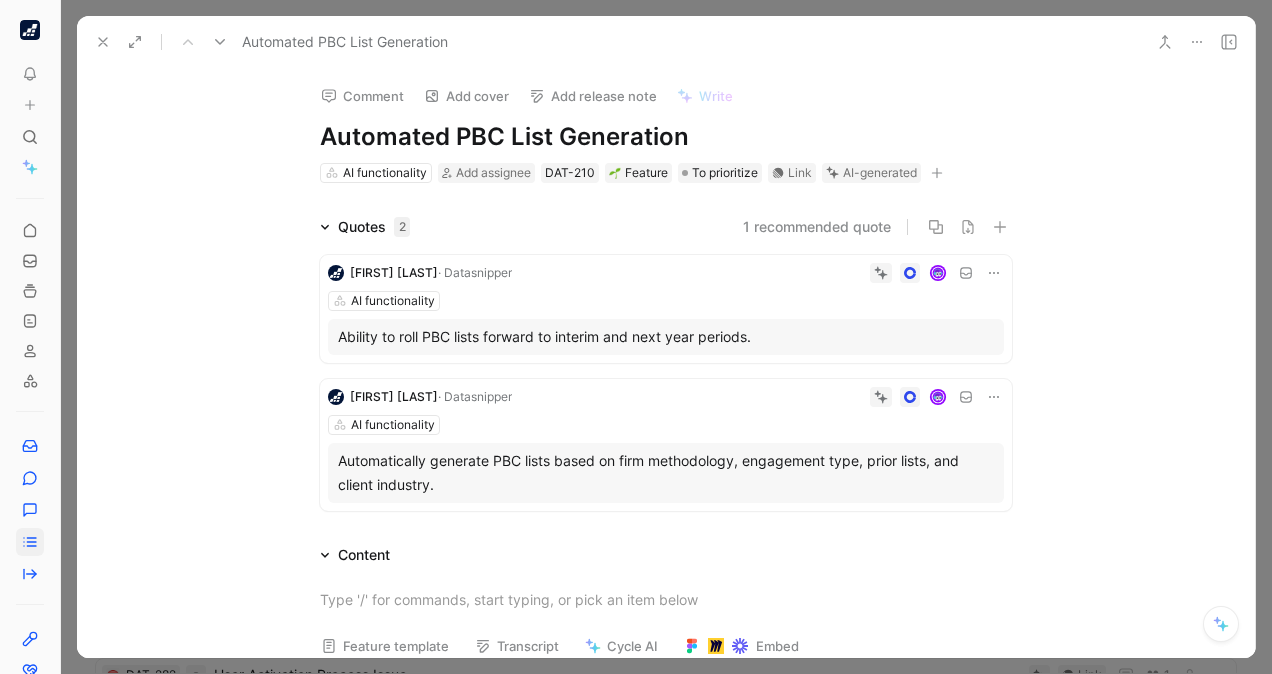 click on "1 recommended quote" at bounding box center [817, 227] 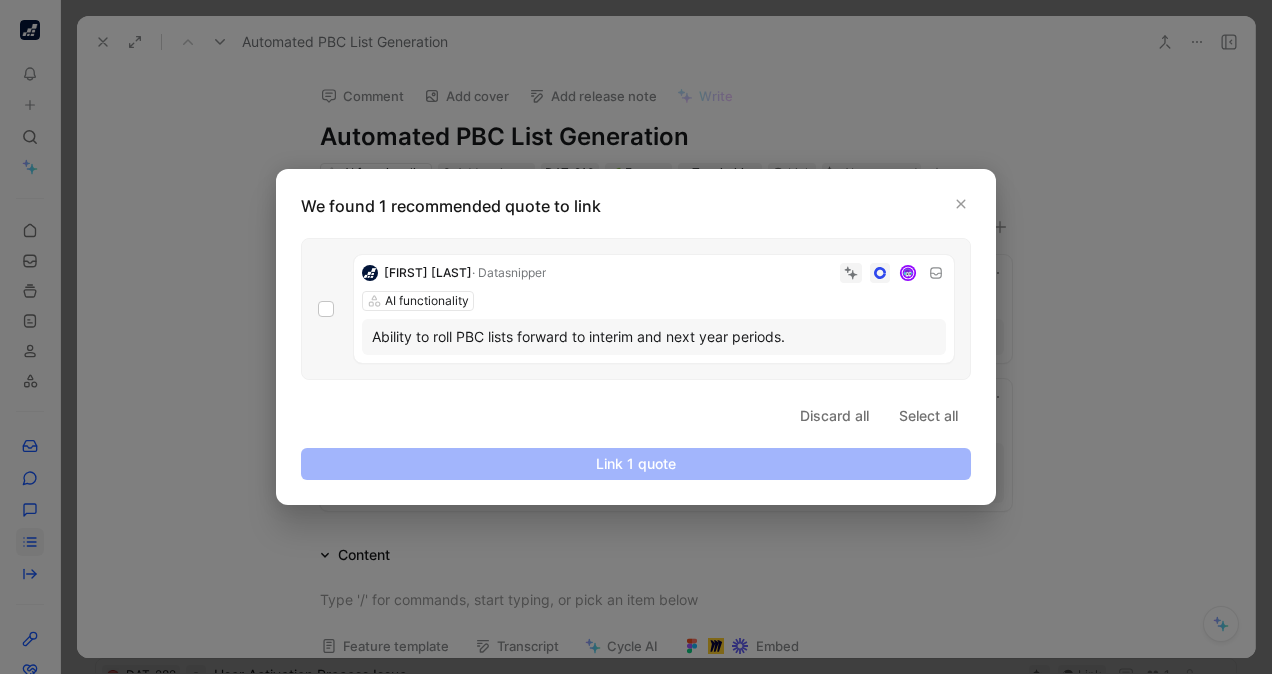 click at bounding box center [636, 337] 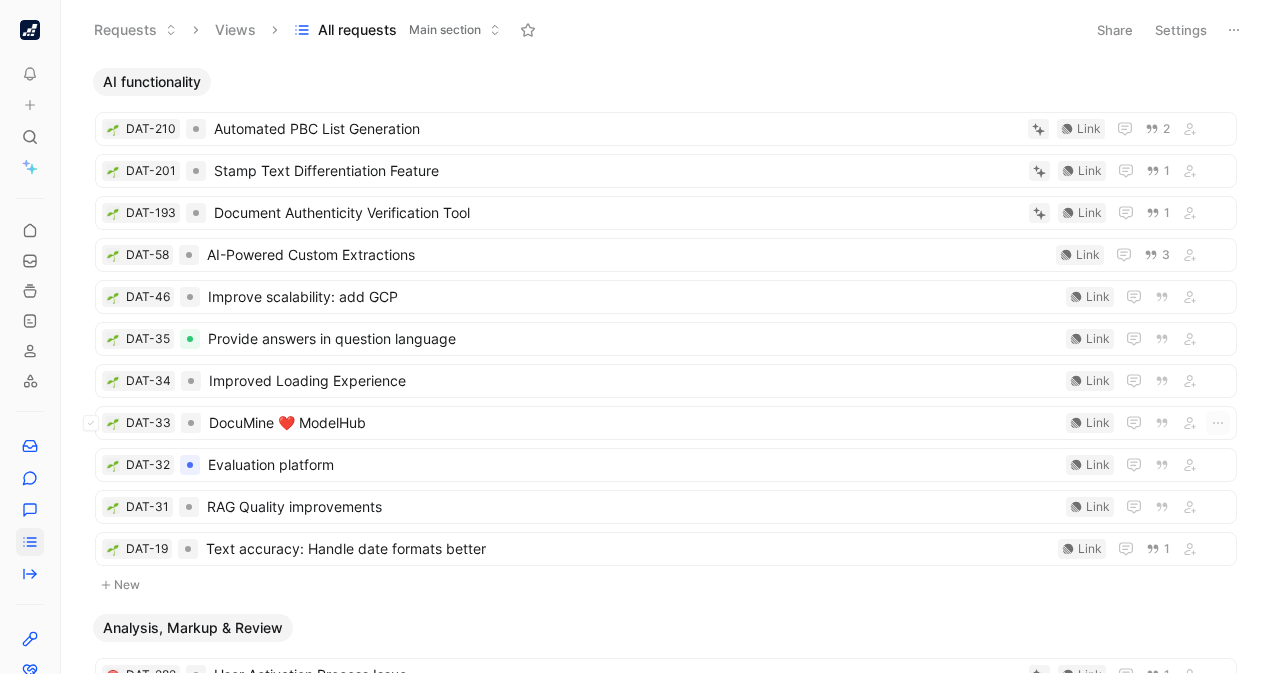 drag, startPoint x: 948, startPoint y: 414, endPoint x: 806, endPoint y: 272, distance: 200.81833 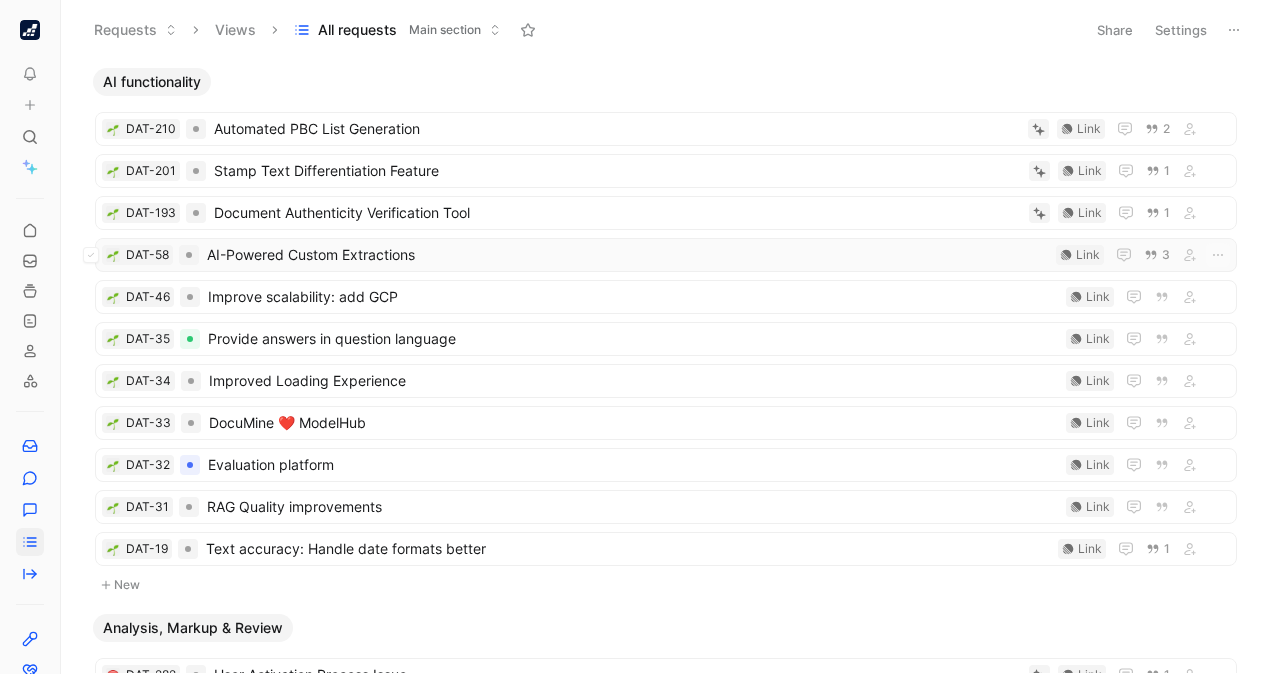 click on "AI-Powered Custom Extractions" at bounding box center [627, 255] 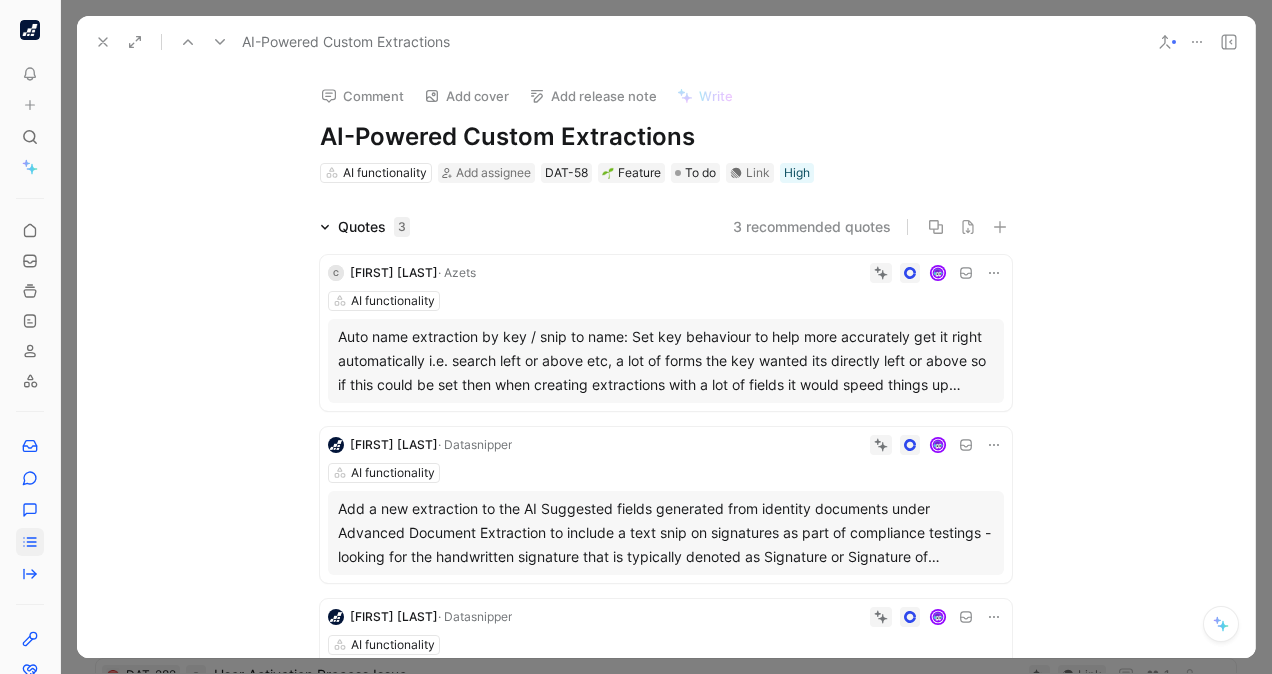 scroll, scrollTop: 133, scrollLeft: 0, axis: vertical 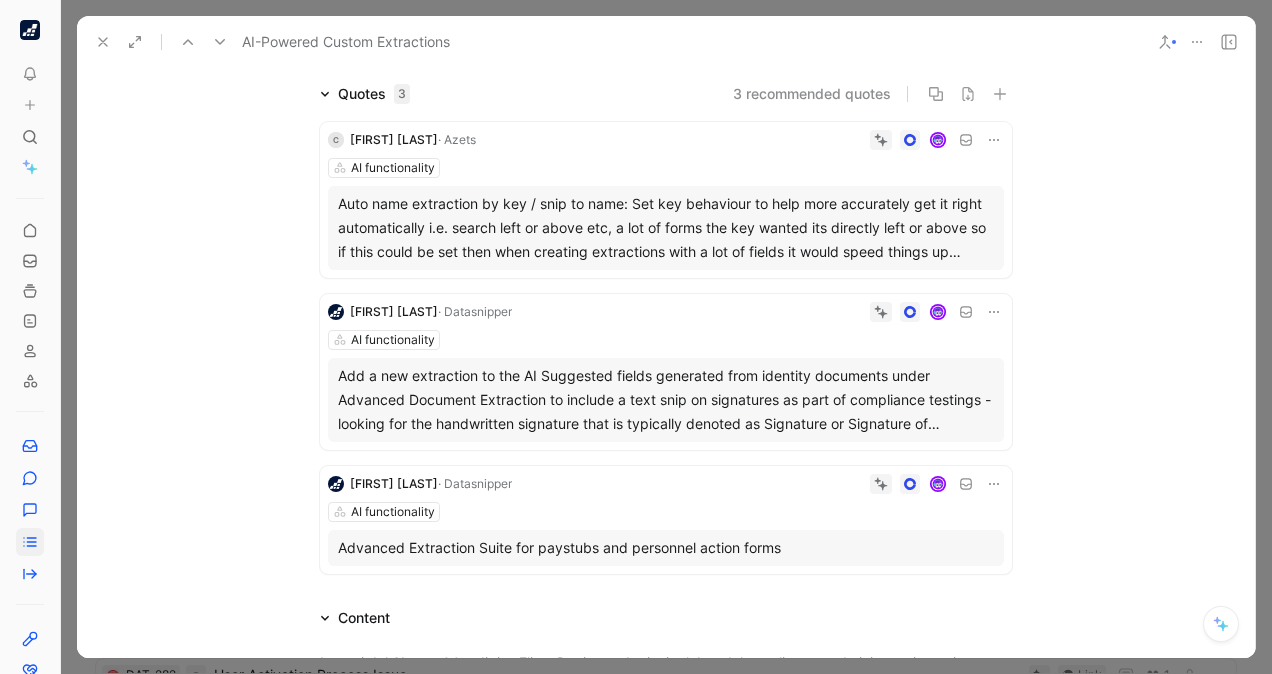 click at bounding box center [103, 42] 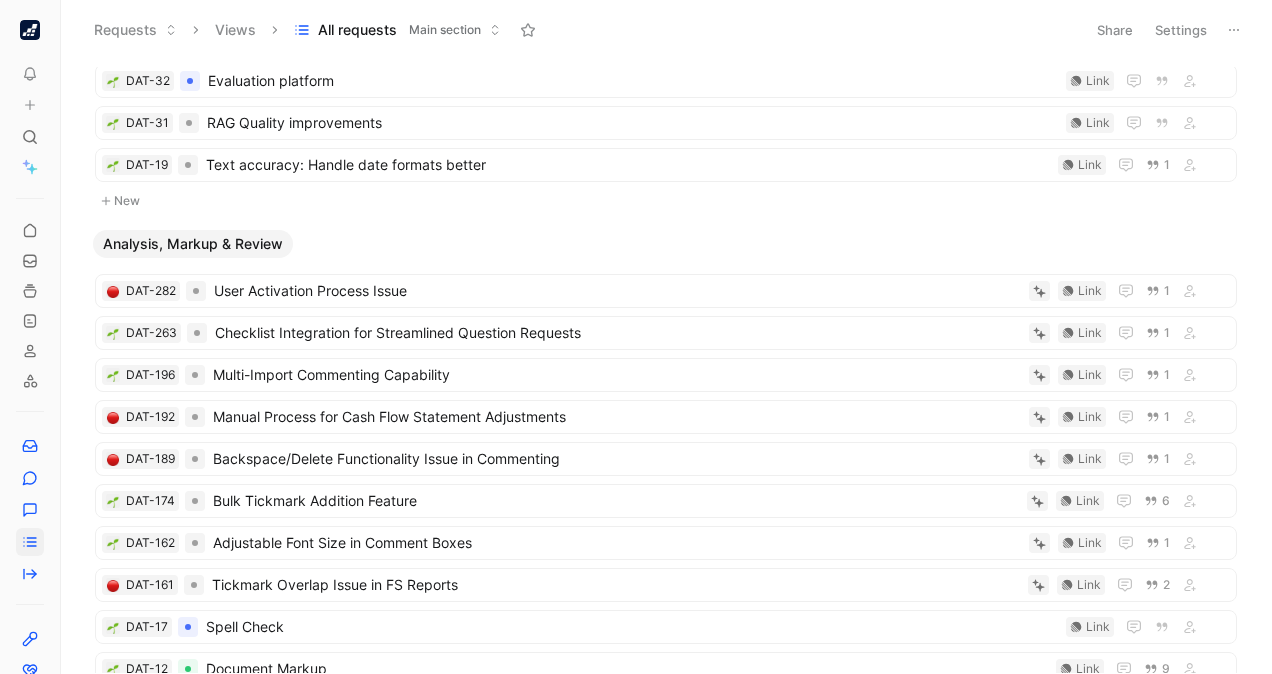 scroll, scrollTop: 943, scrollLeft: 0, axis: vertical 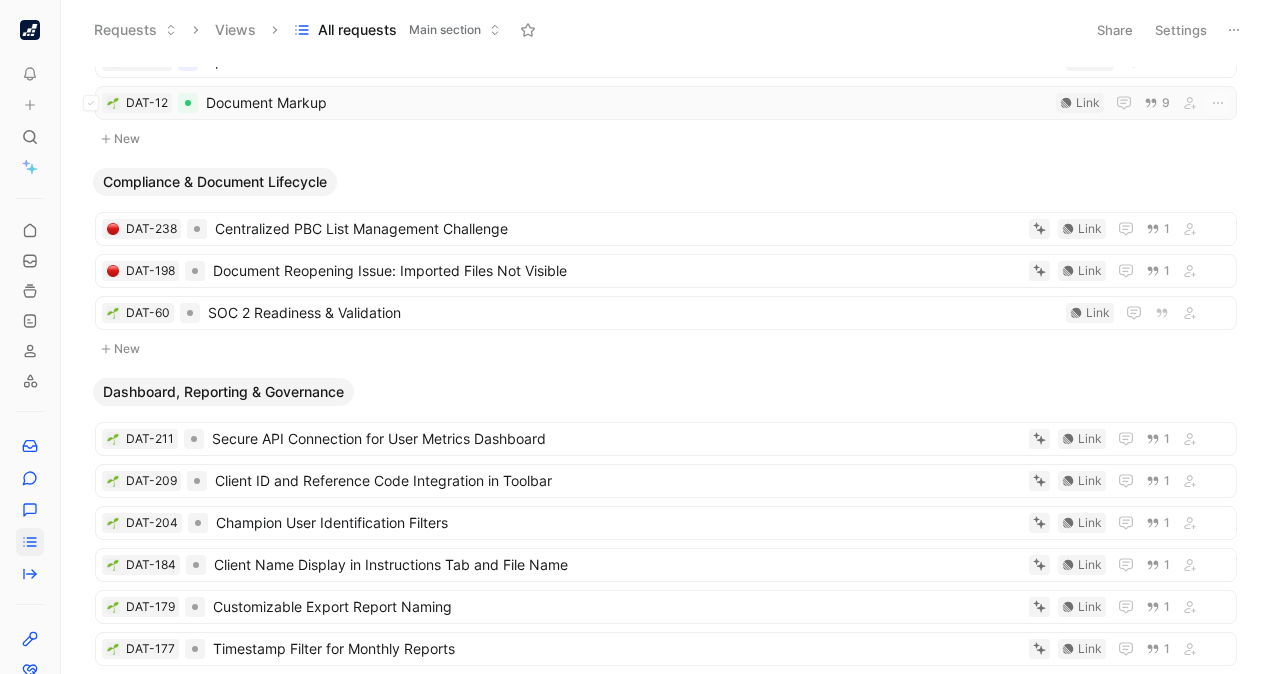 click on "Document Markup" at bounding box center [627, 103] 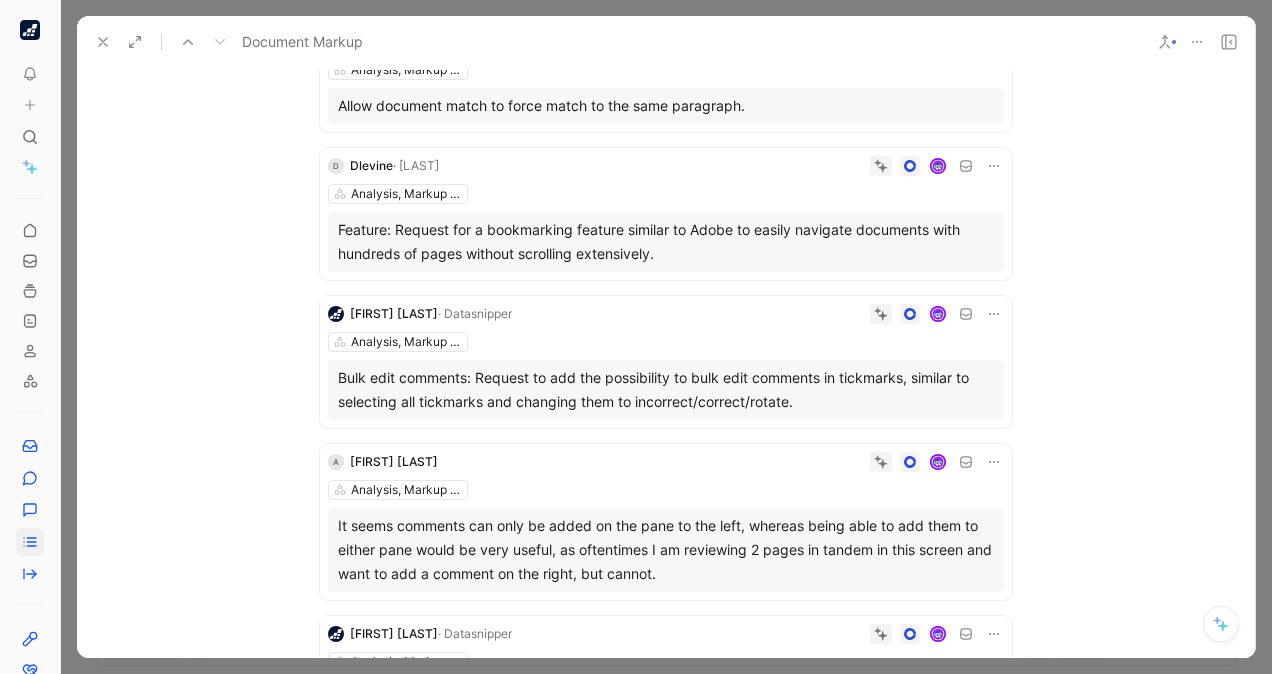scroll, scrollTop: 0, scrollLeft: 0, axis: both 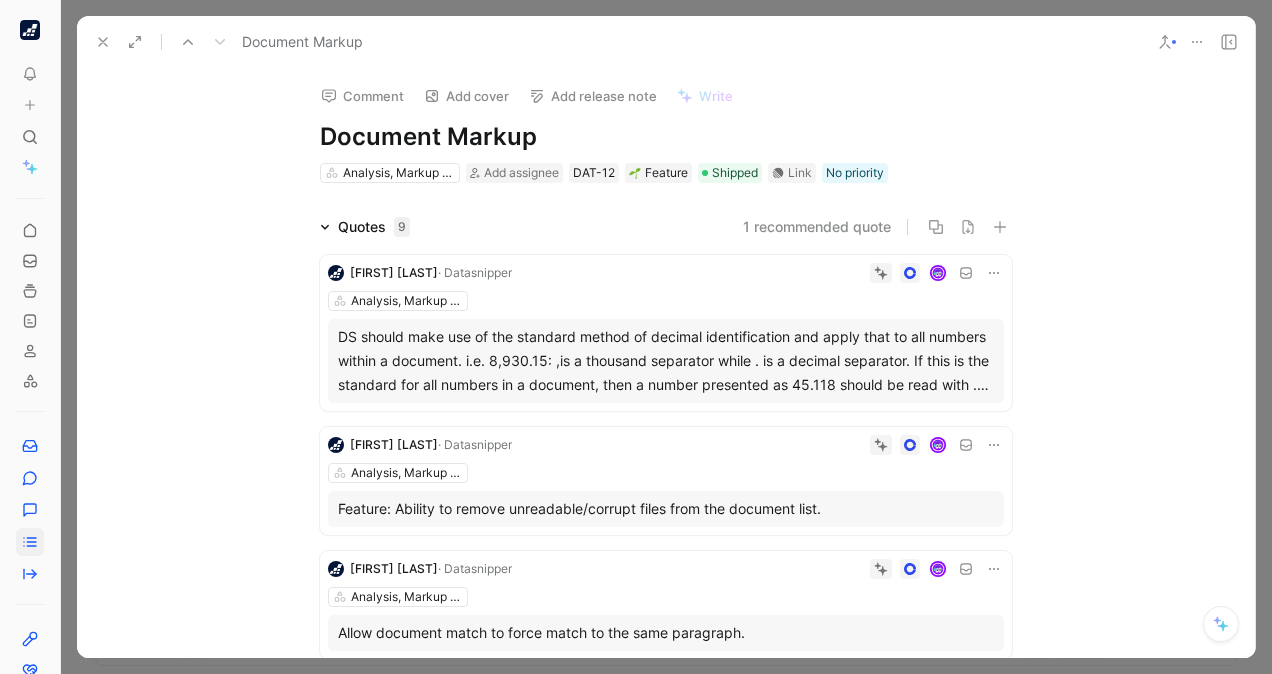 click 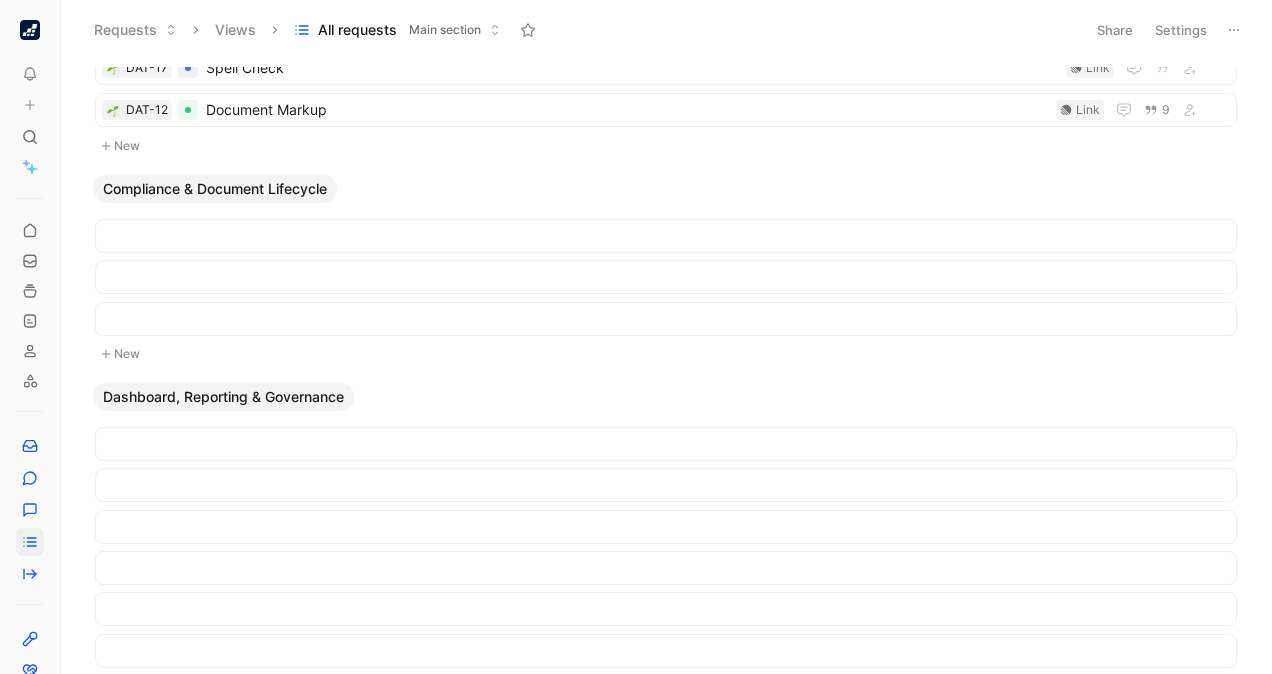 scroll, scrollTop: 0, scrollLeft: 0, axis: both 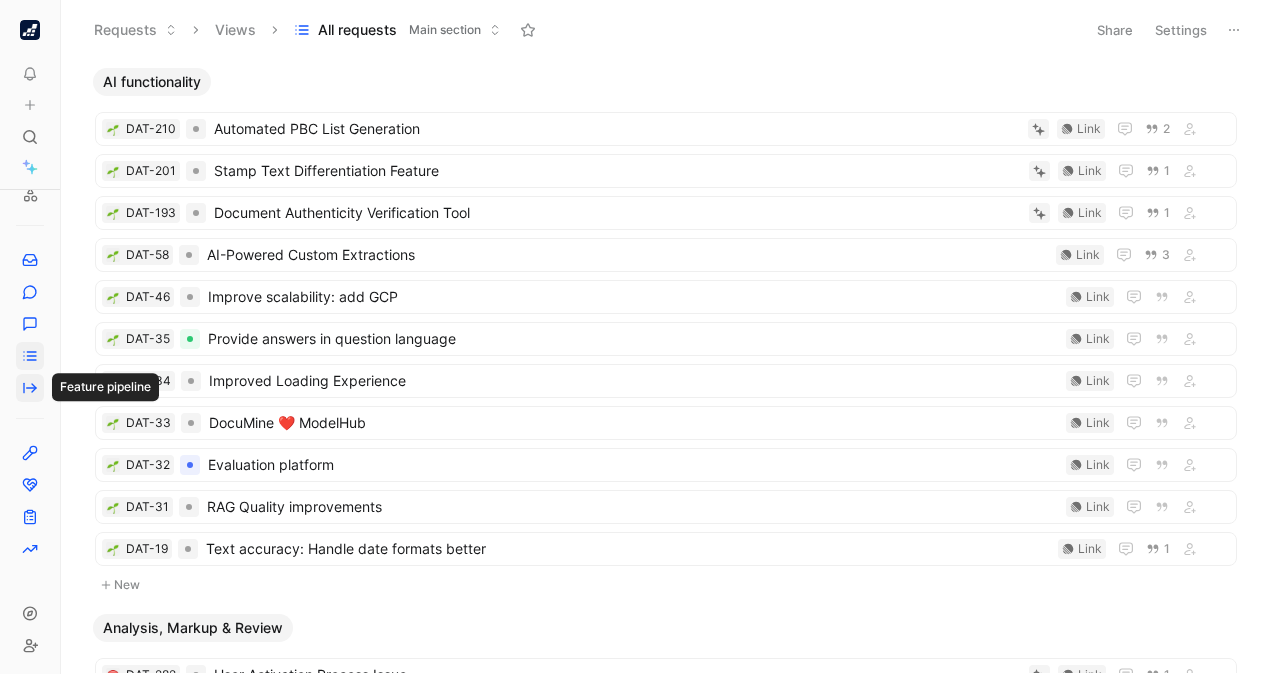click 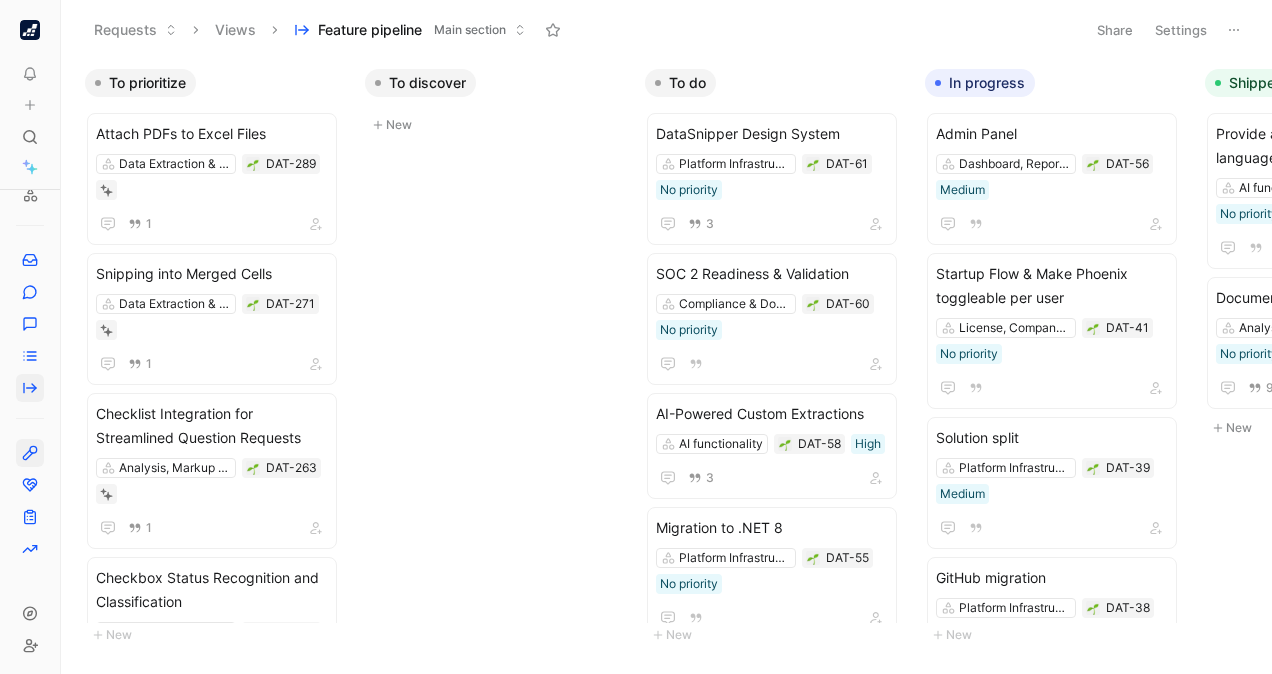 click 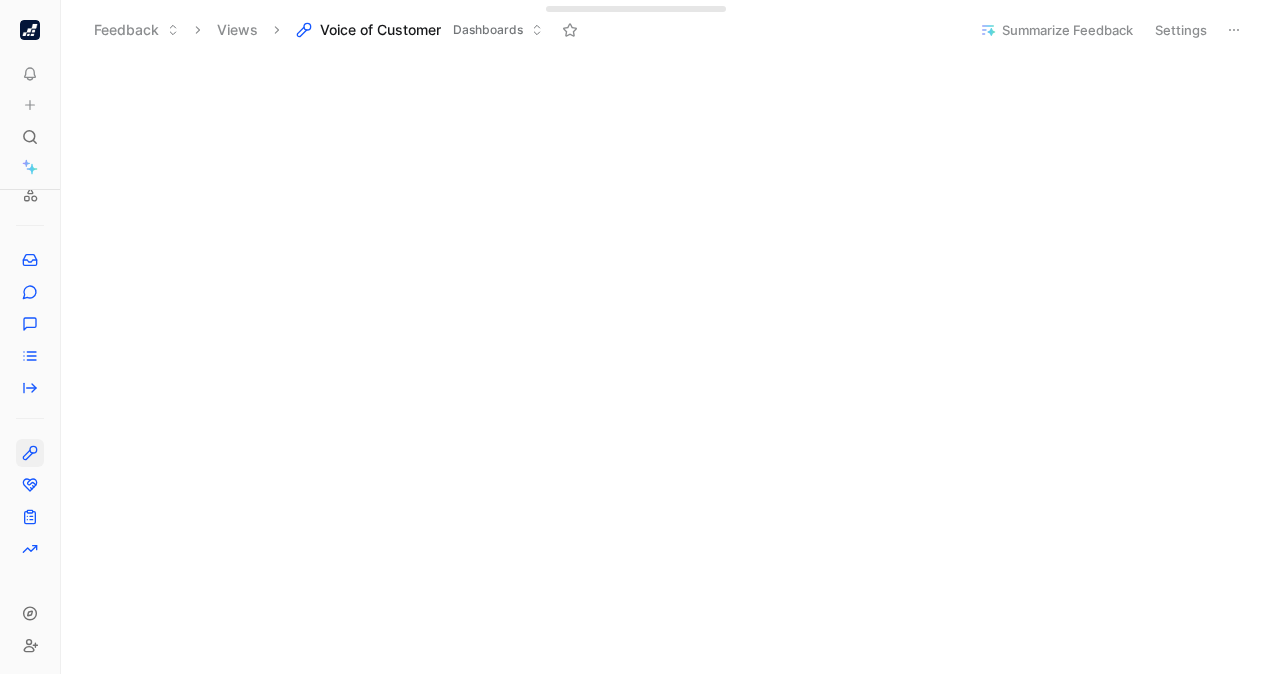scroll, scrollTop: 0, scrollLeft: 0, axis: both 